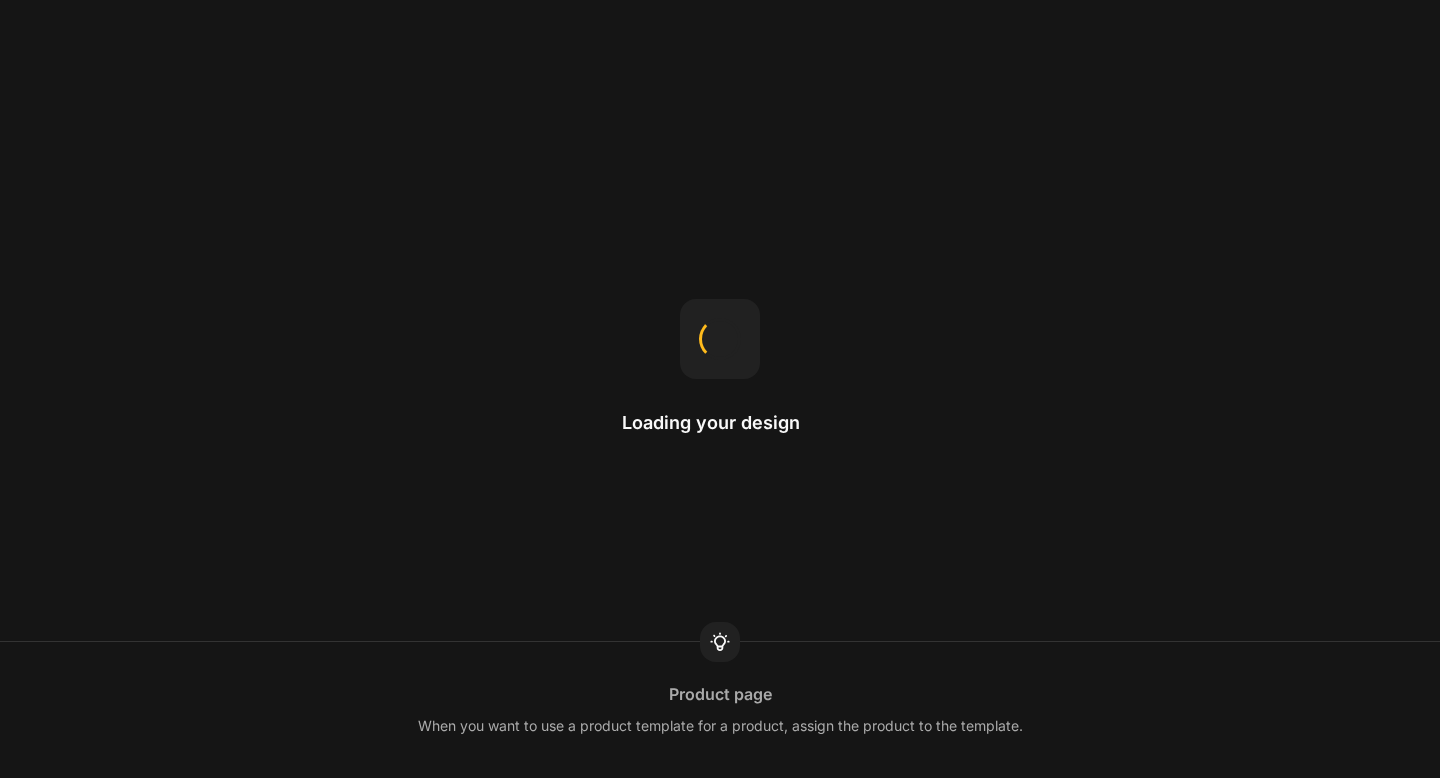 scroll, scrollTop: 0, scrollLeft: 0, axis: both 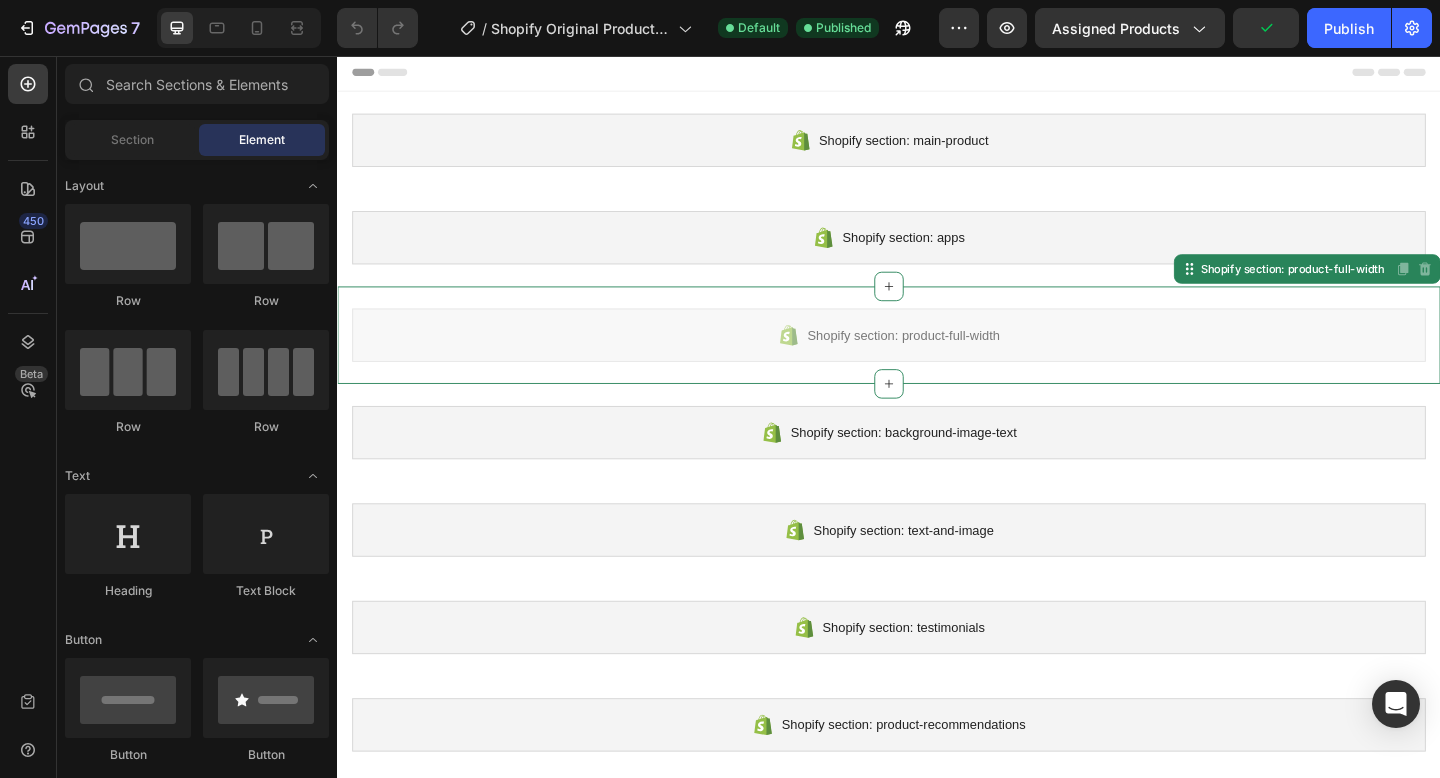 click on "Shopify section: product-full-width" at bounding box center [952, 360] 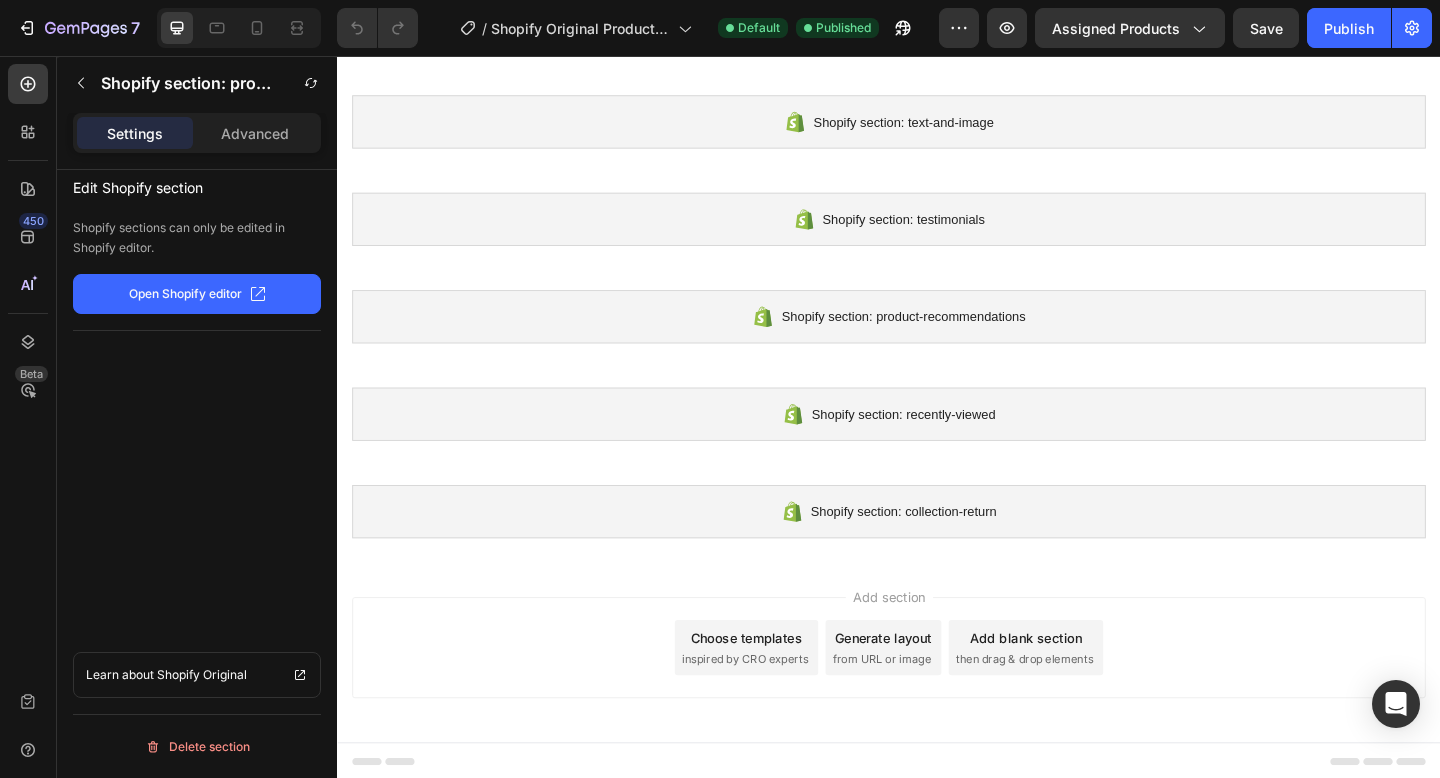 scroll, scrollTop: 449, scrollLeft: 0, axis: vertical 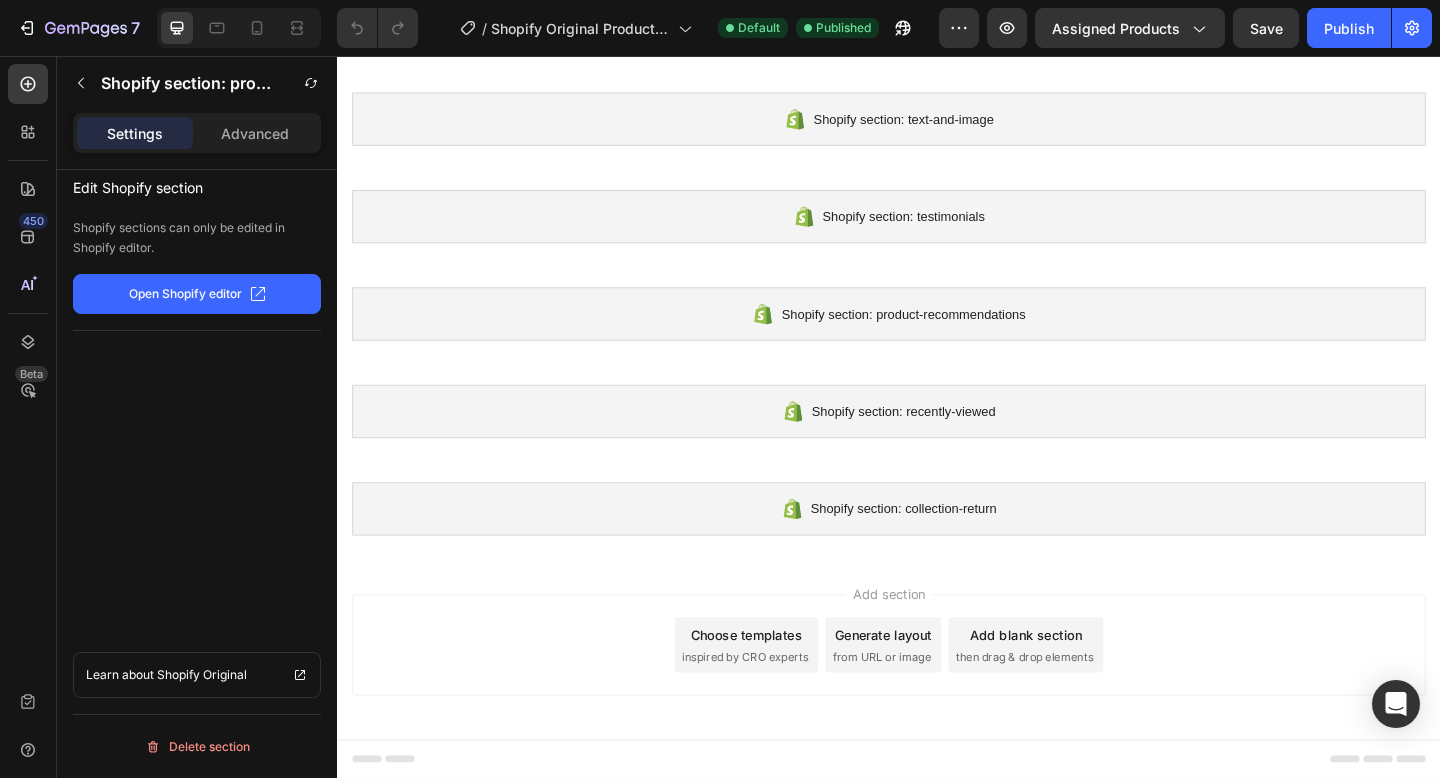 click on "Open Shopify editor" 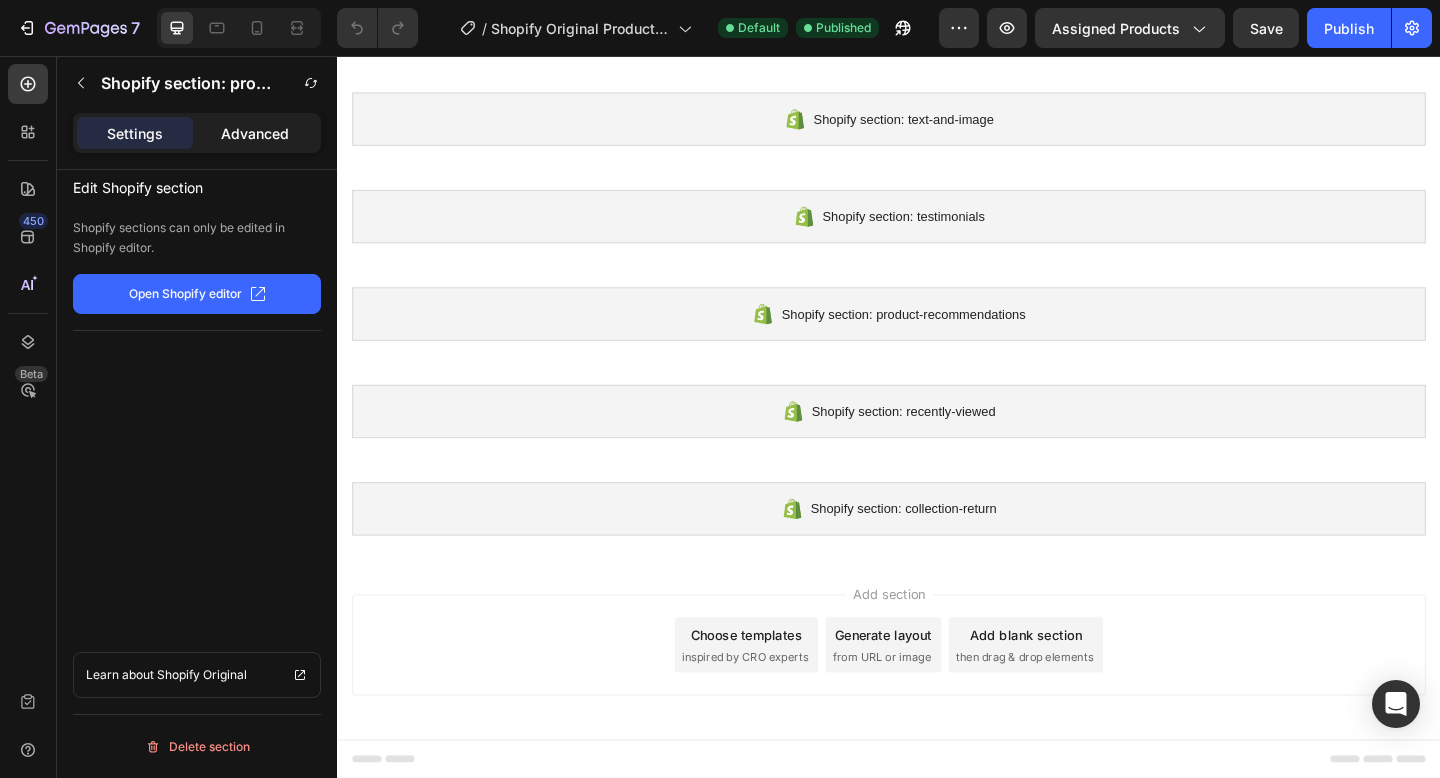 click on "Advanced" at bounding box center (255, 133) 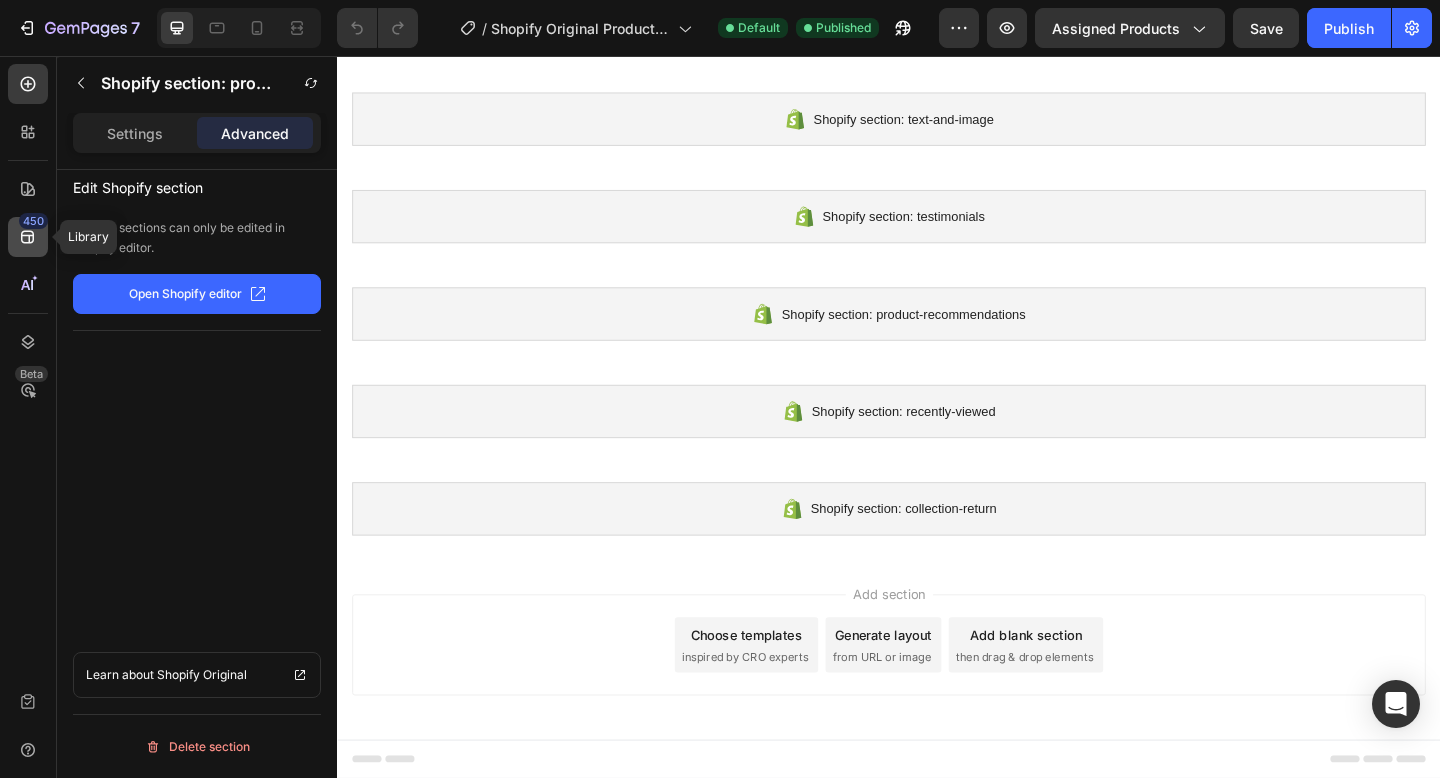 click 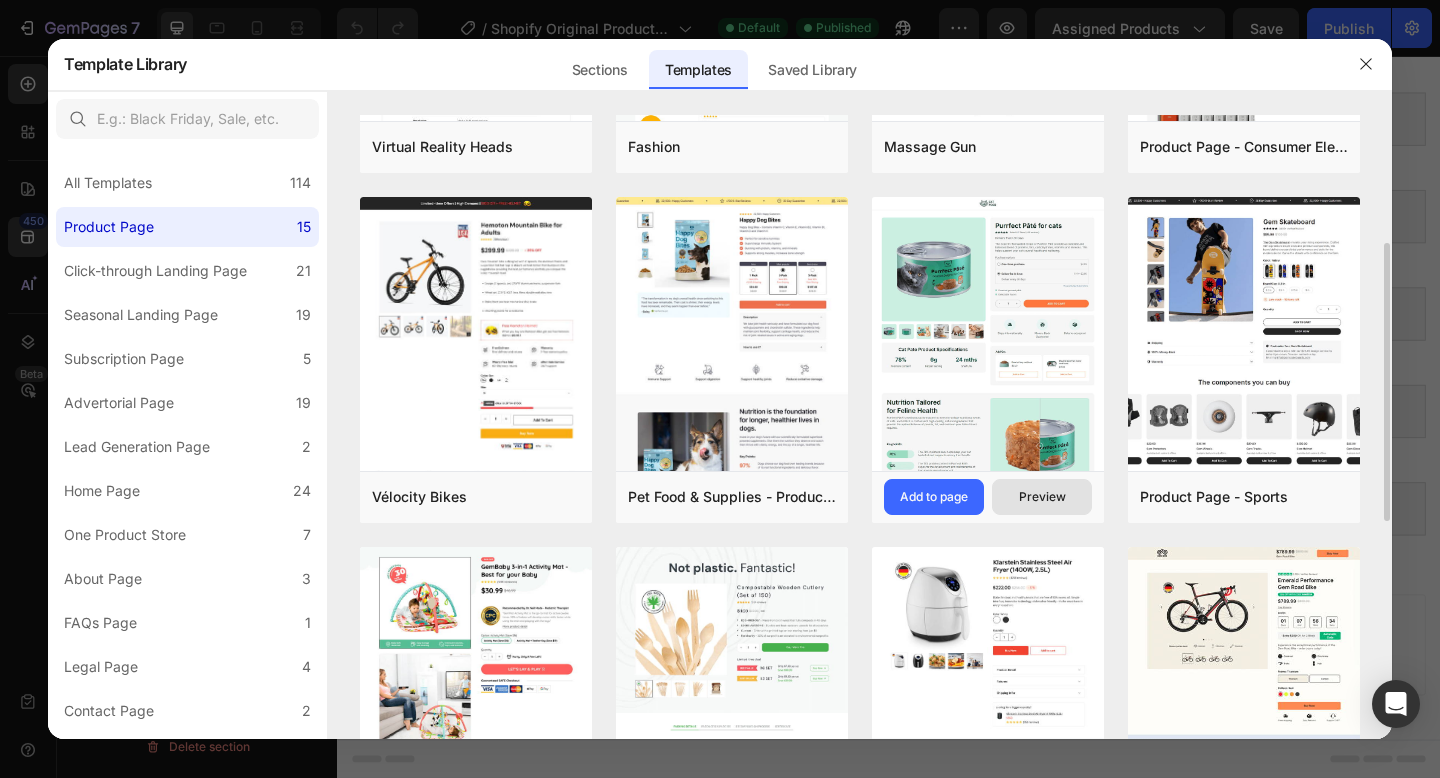 scroll, scrollTop: 0, scrollLeft: 0, axis: both 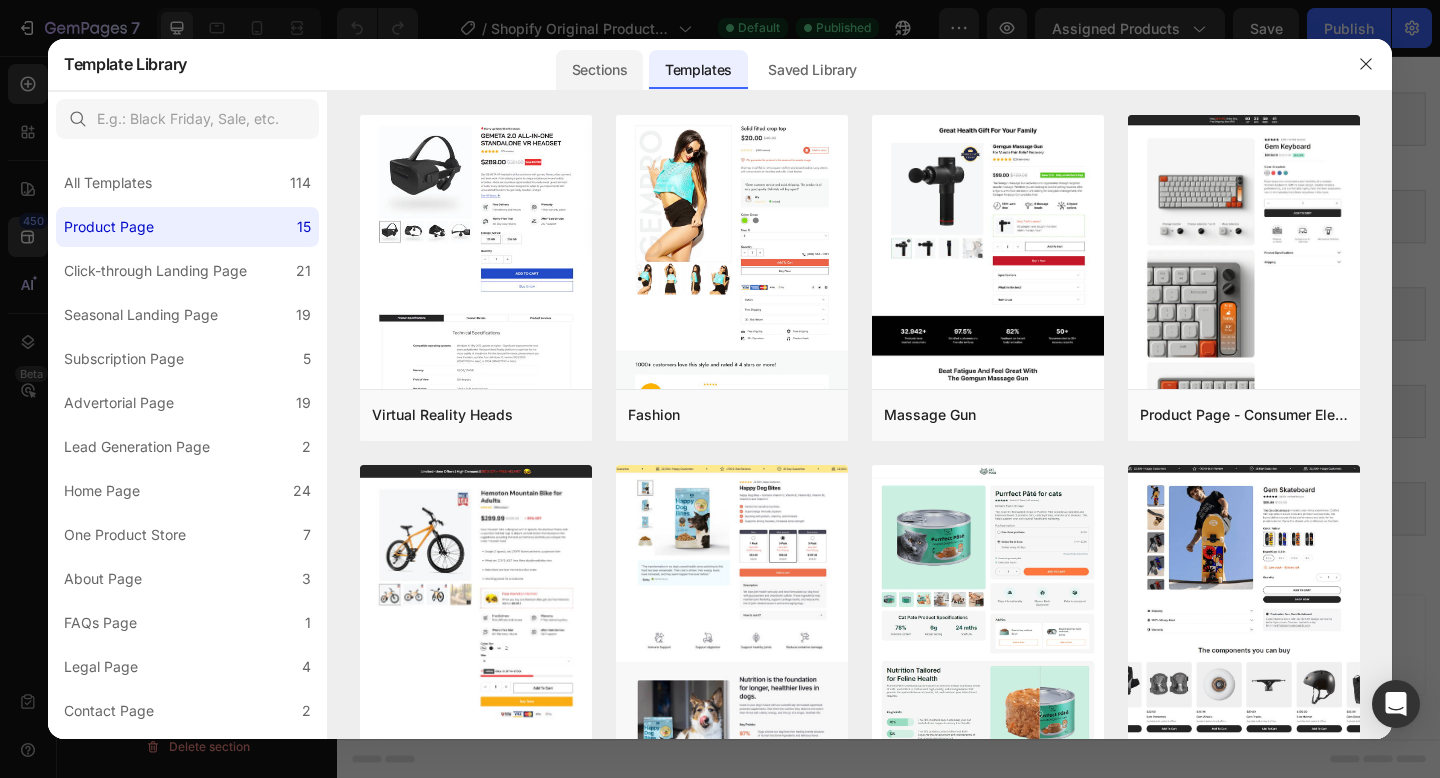 click on "Sections" 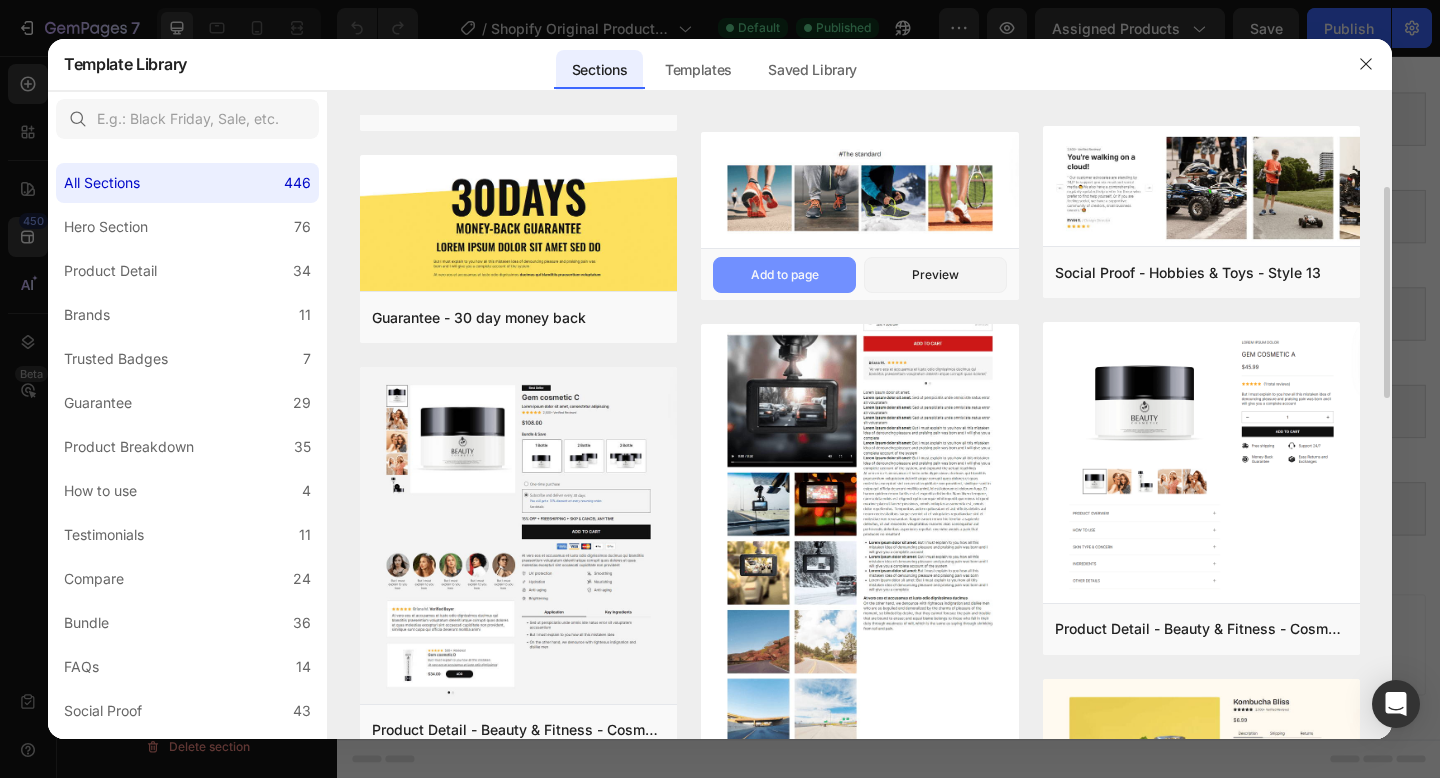 scroll, scrollTop: 216, scrollLeft: 0, axis: vertical 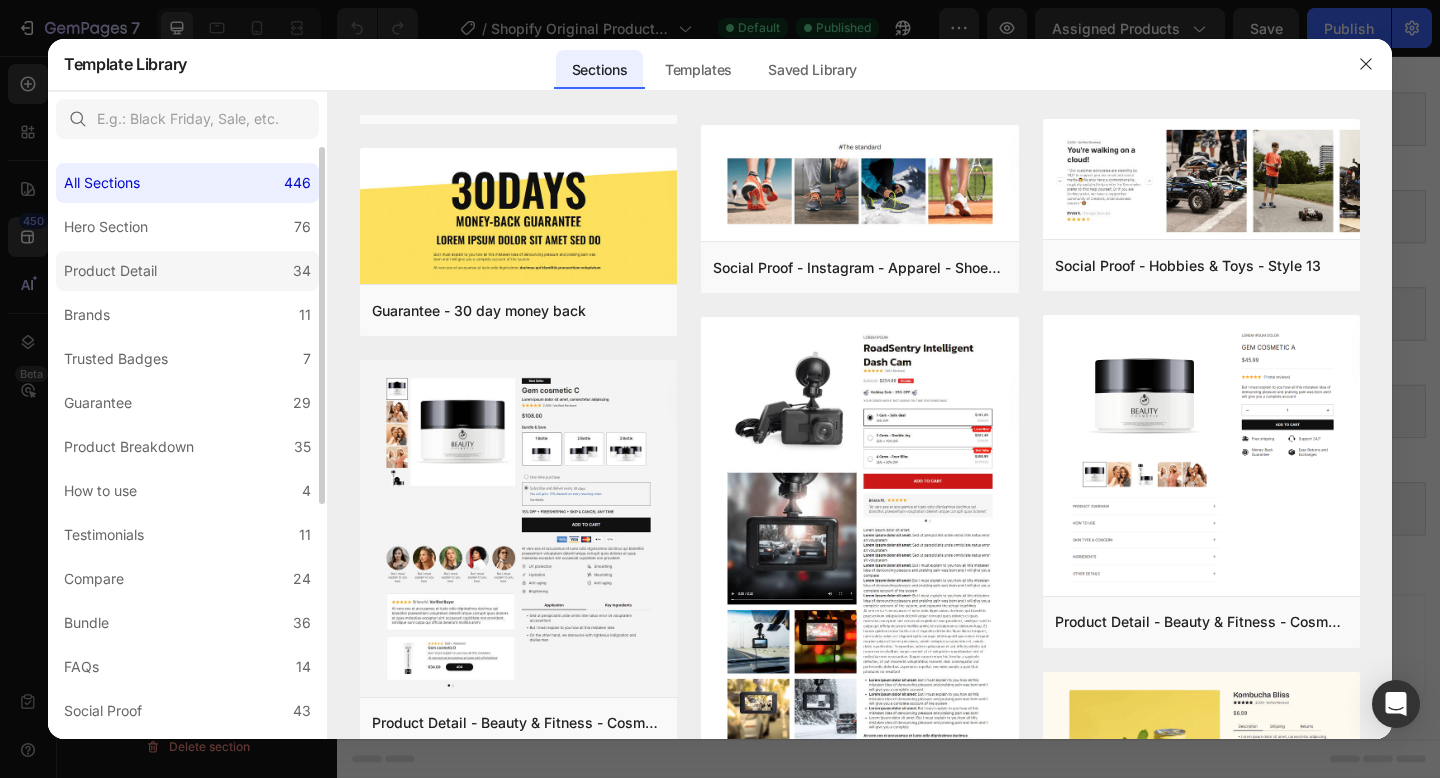 click on "Product Detail 34" 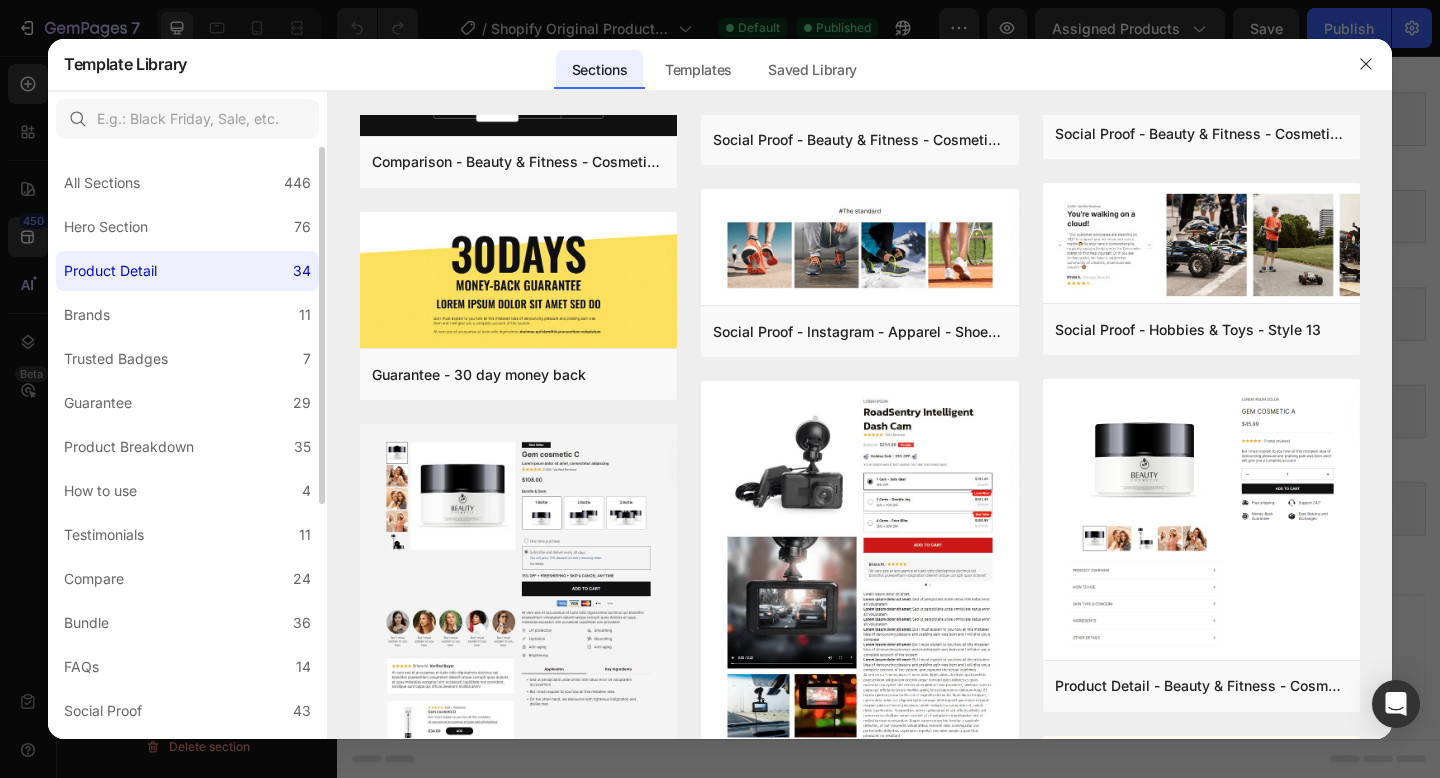 scroll, scrollTop: 0, scrollLeft: 0, axis: both 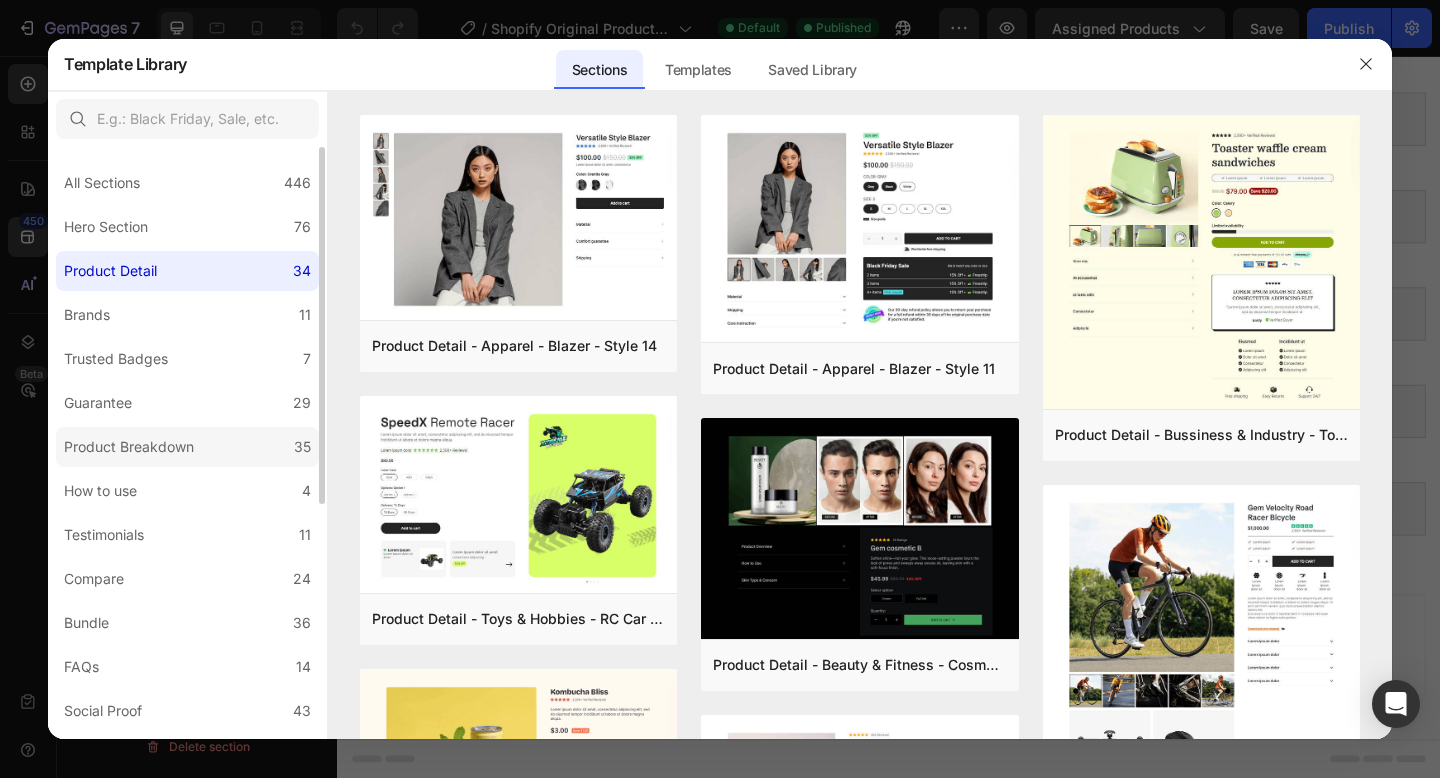 click on "Product Breakdown" at bounding box center (129, 447) 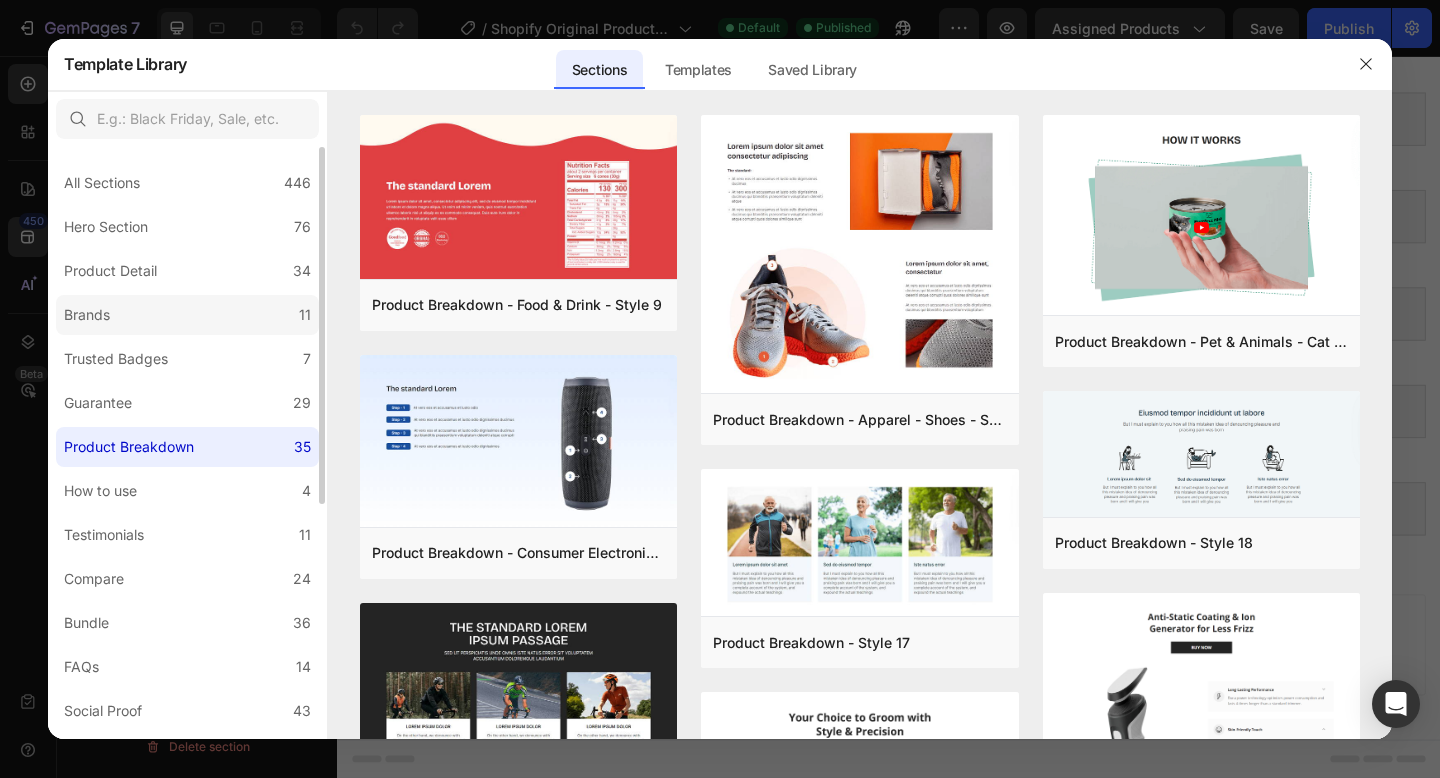 click on "Brands" at bounding box center [87, 315] 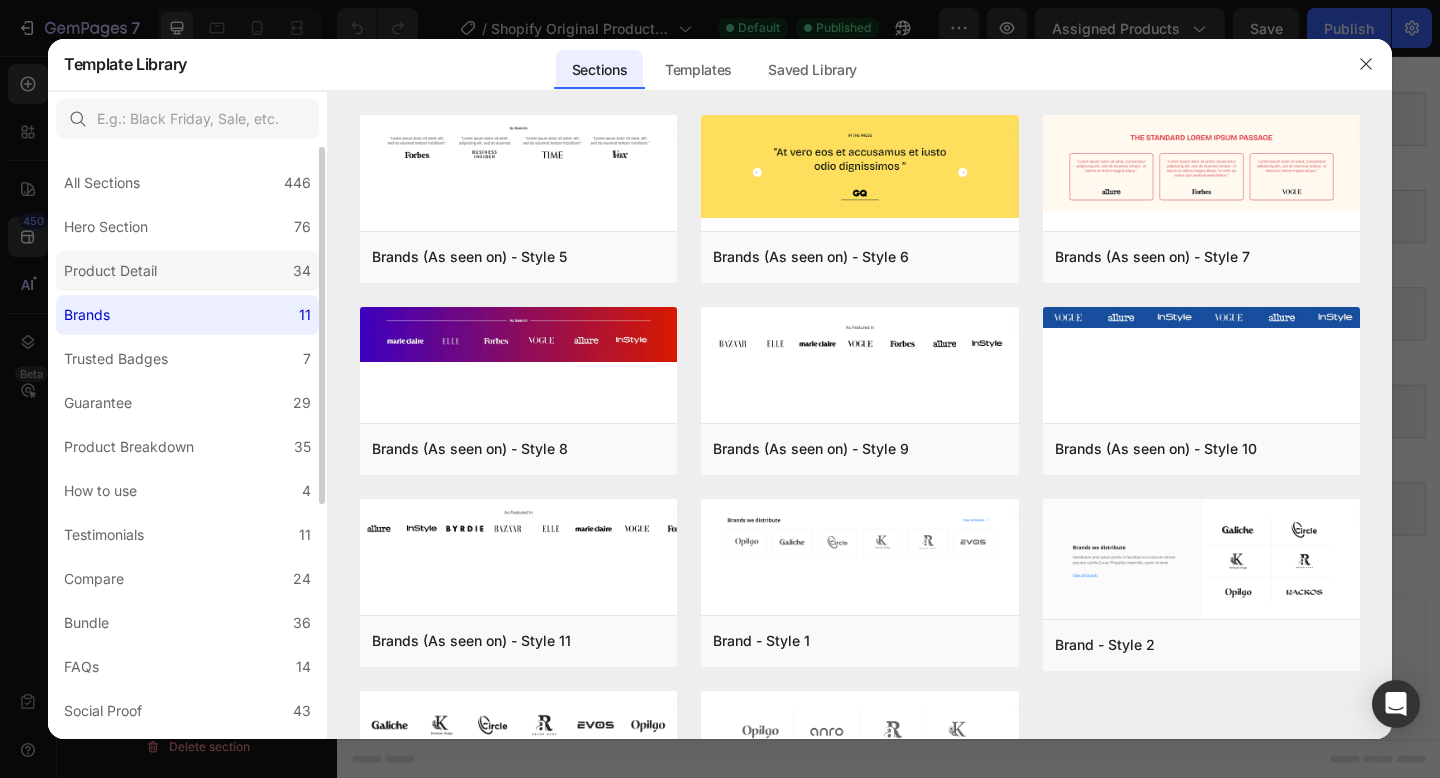 click on "Product Detail" at bounding box center [110, 271] 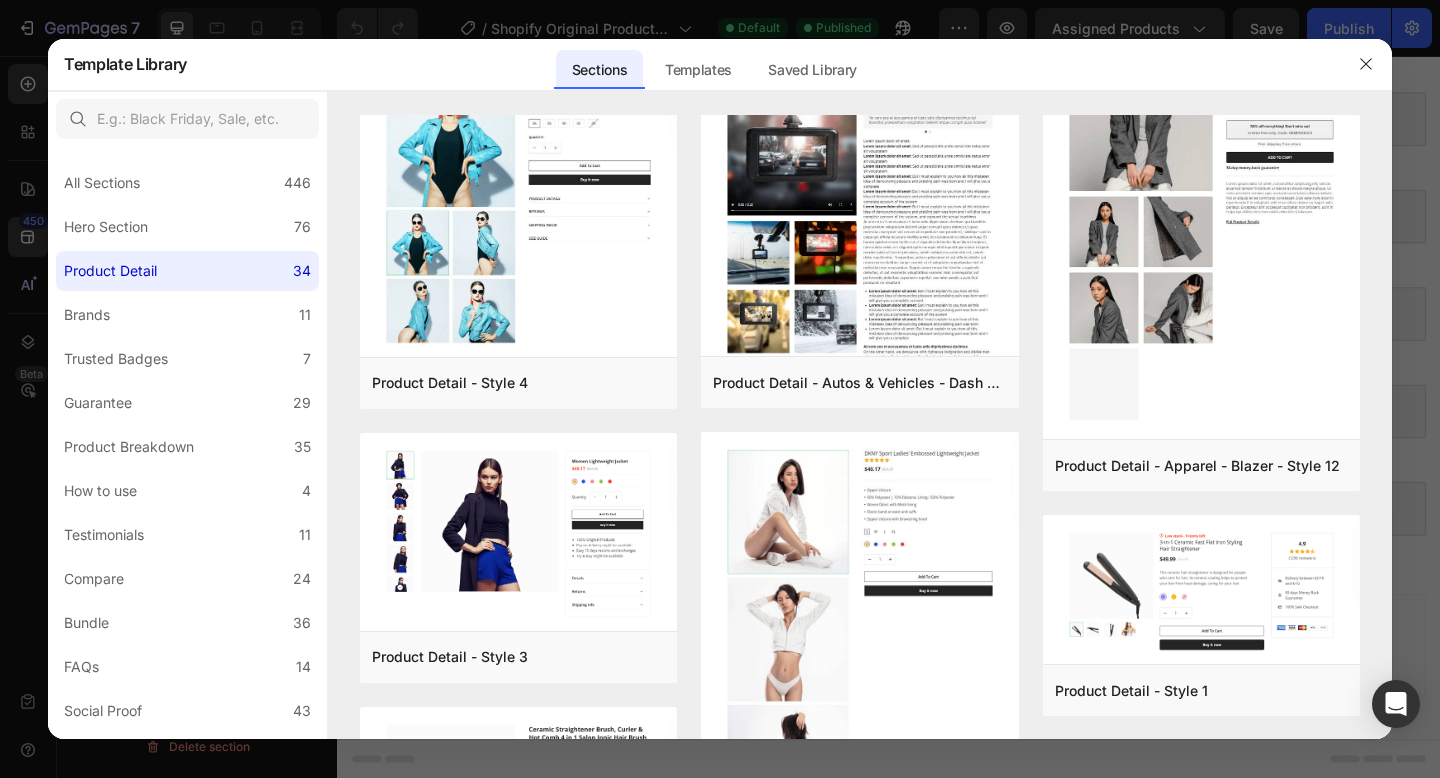scroll, scrollTop: 2987, scrollLeft: 0, axis: vertical 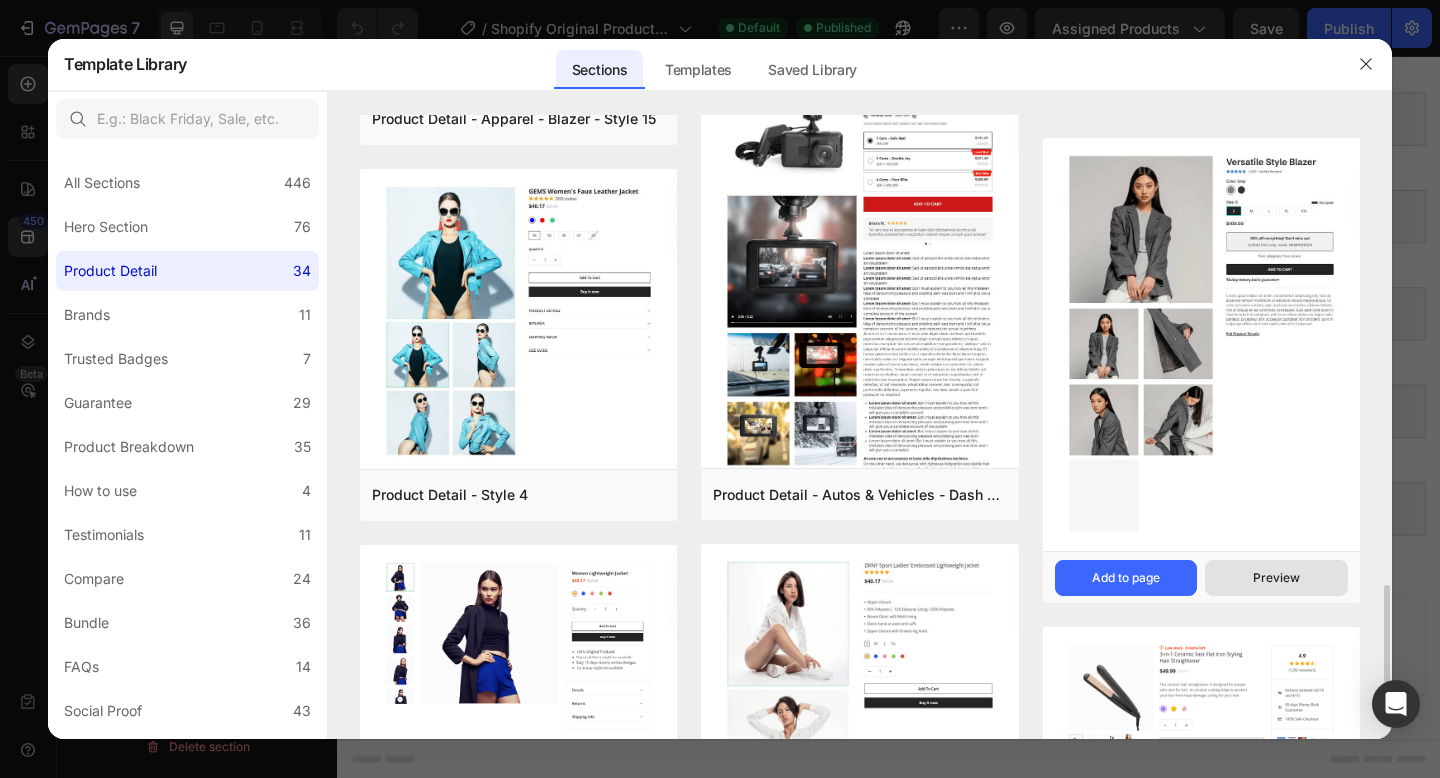click on "Preview" at bounding box center (1276, 578) 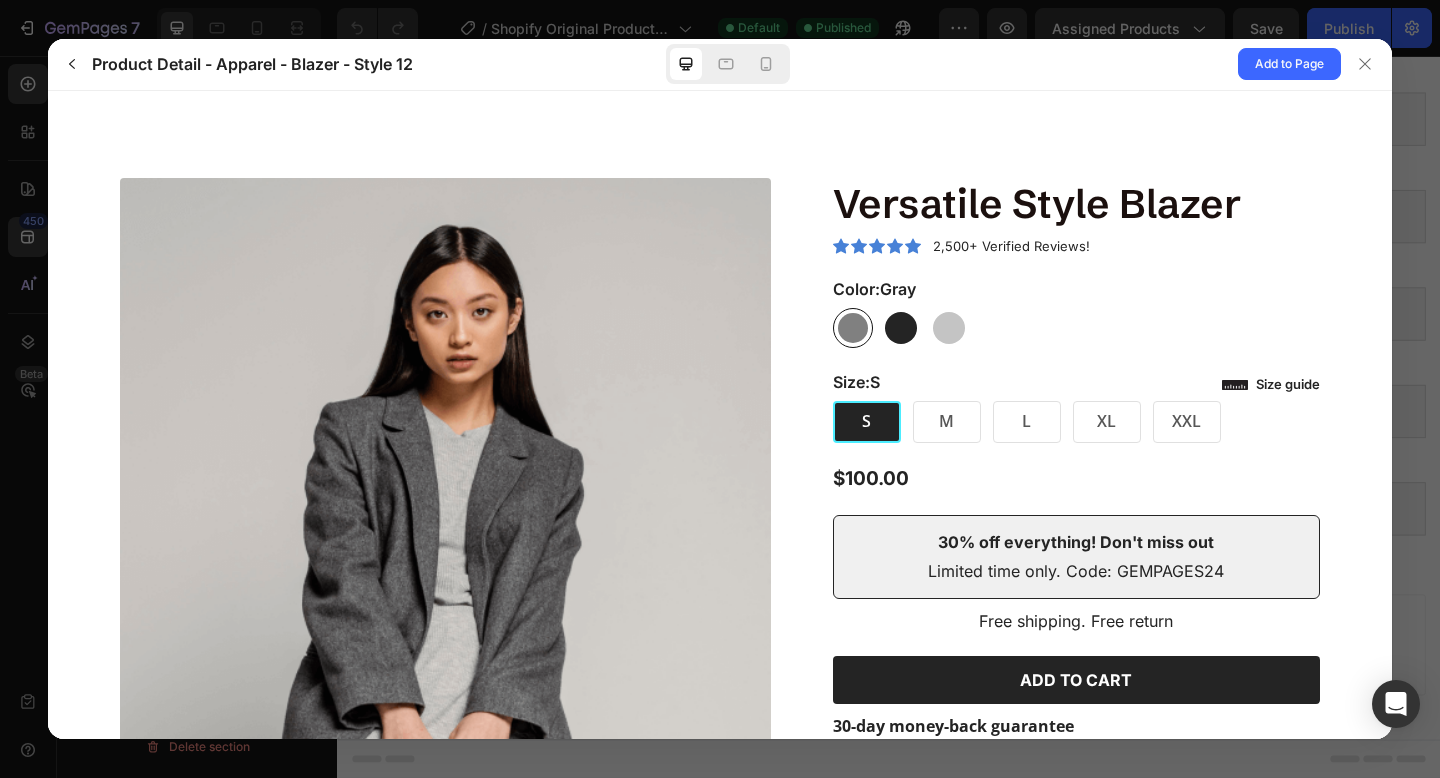 scroll, scrollTop: 0, scrollLeft: 0, axis: both 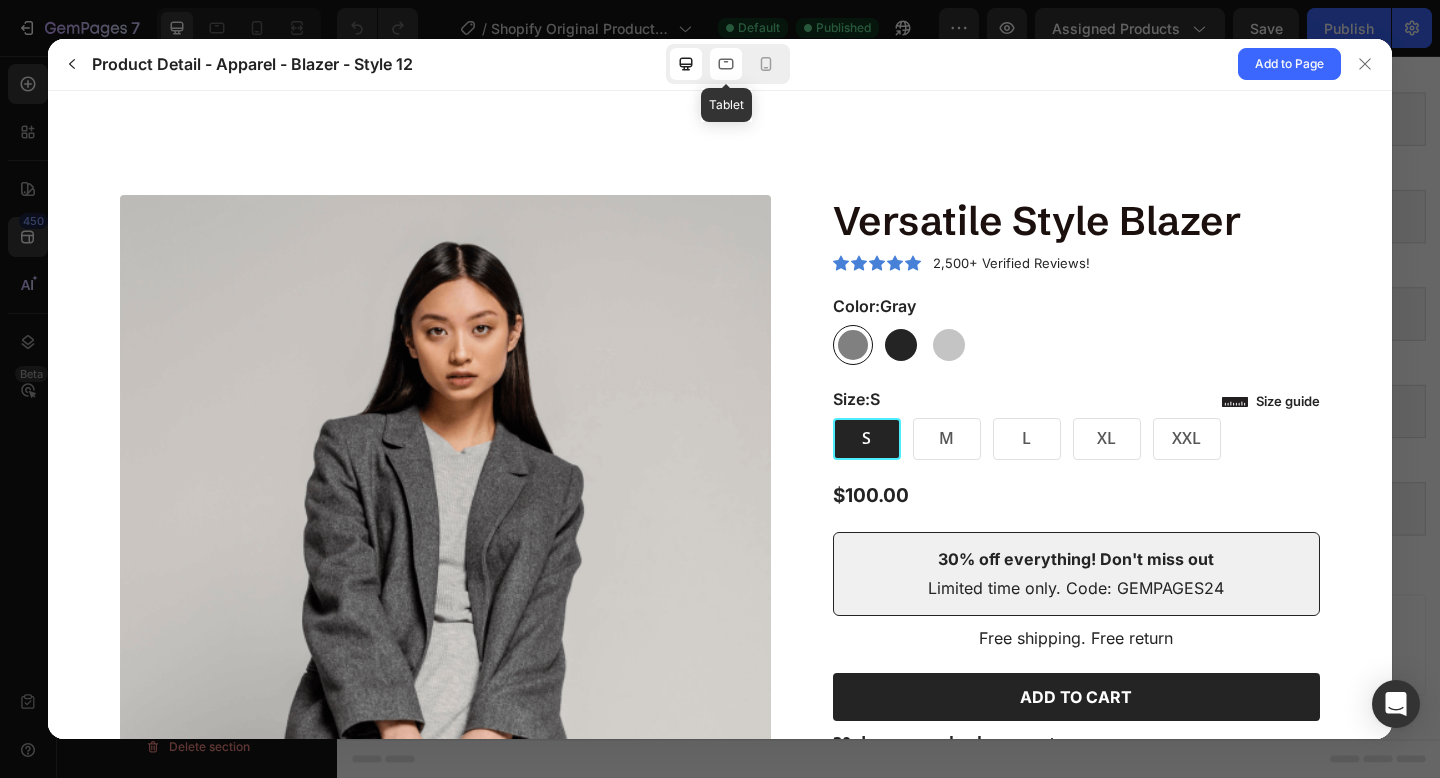 click 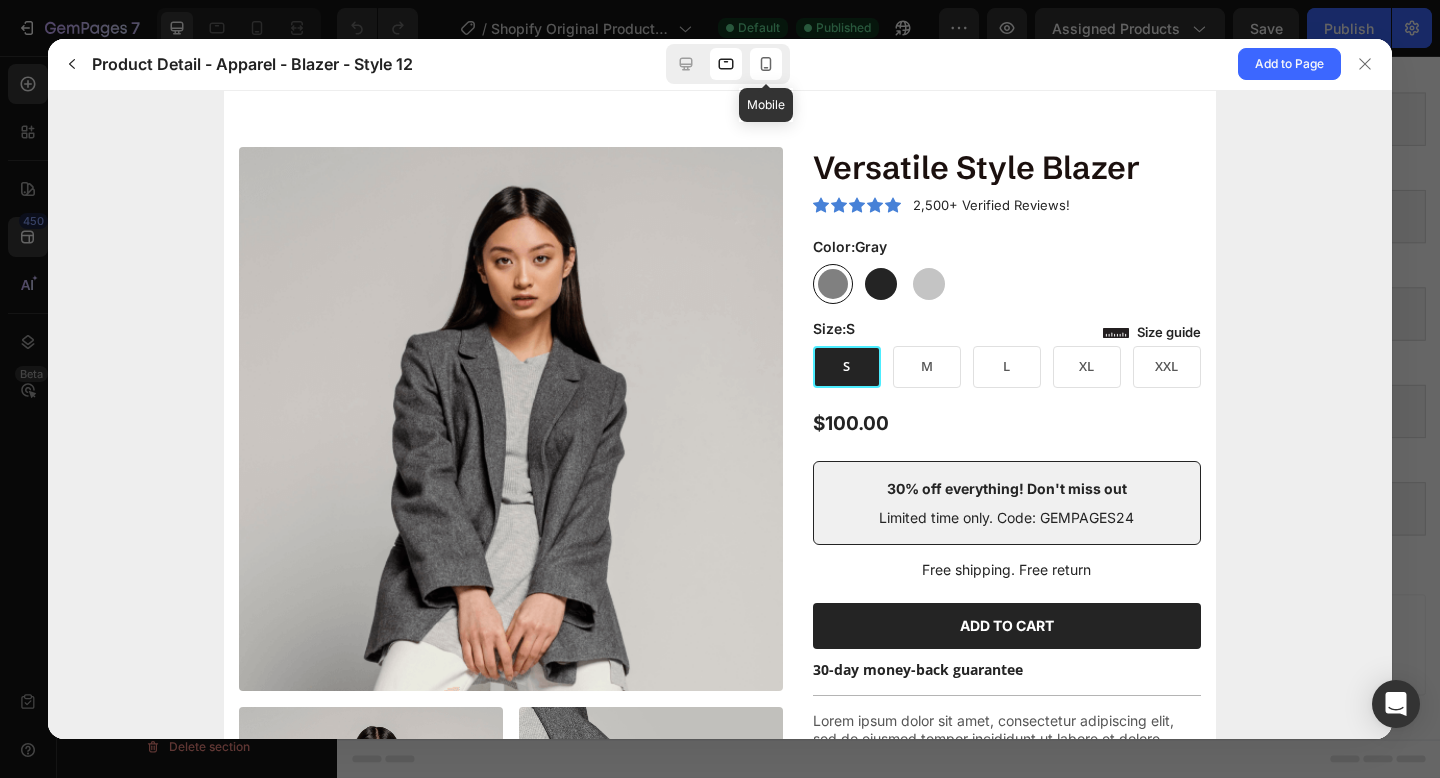 click 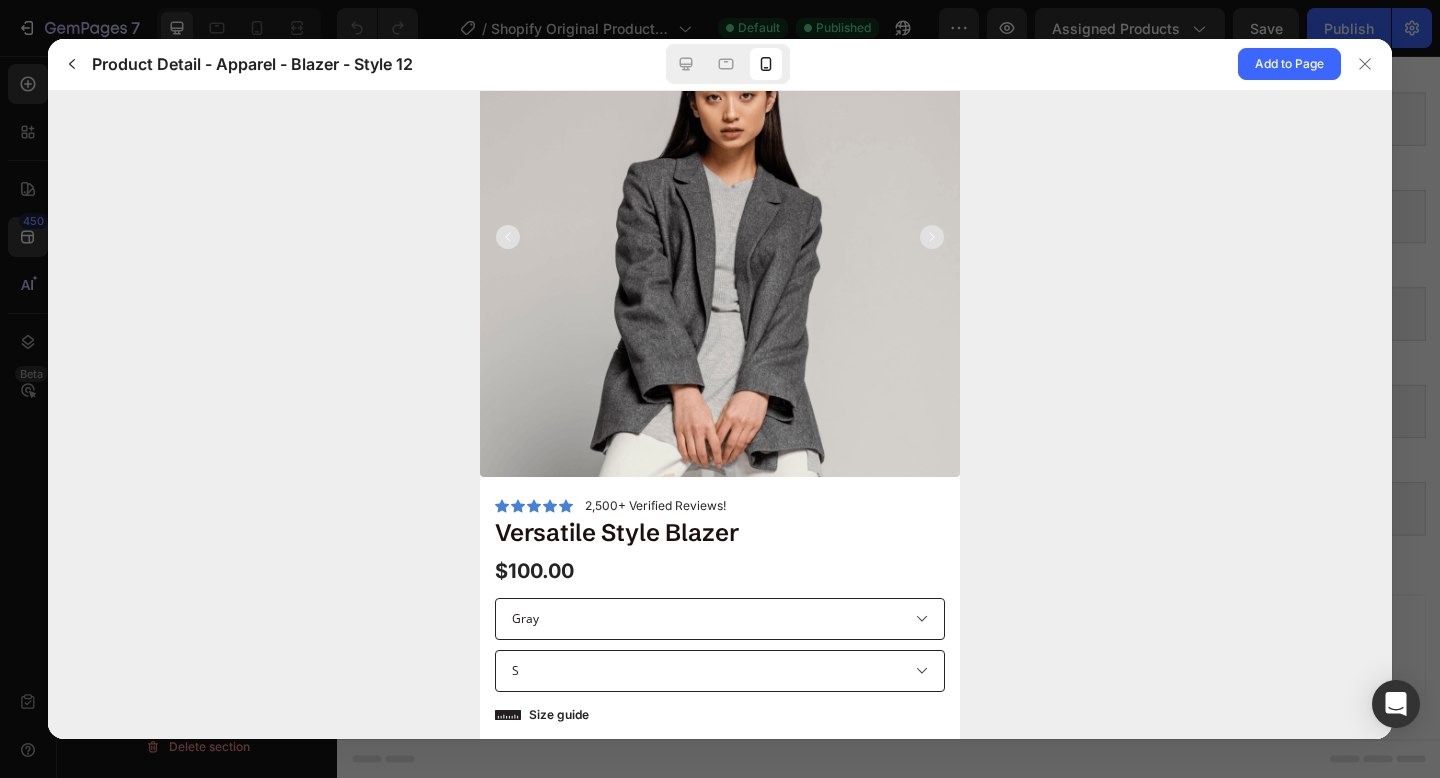 scroll, scrollTop: 0, scrollLeft: 0, axis: both 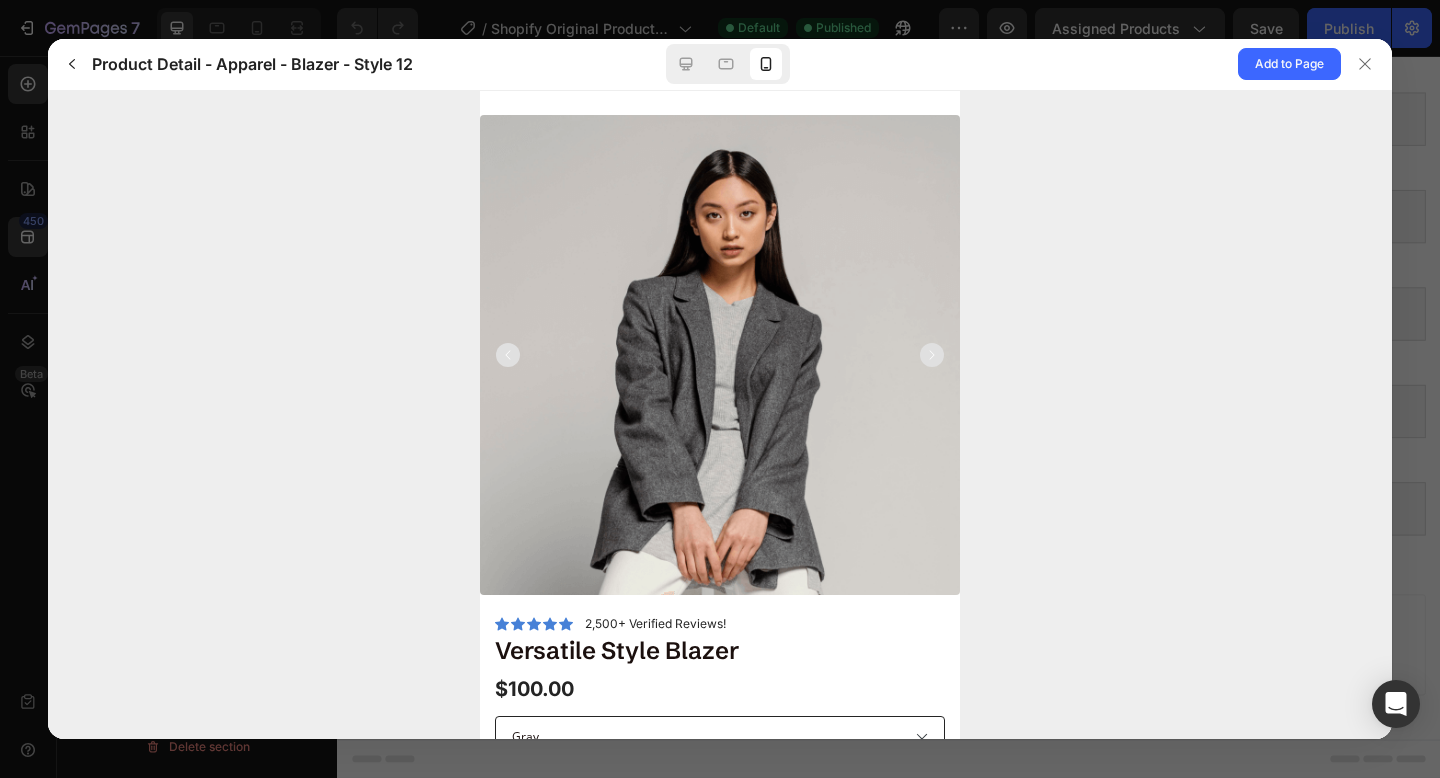 click 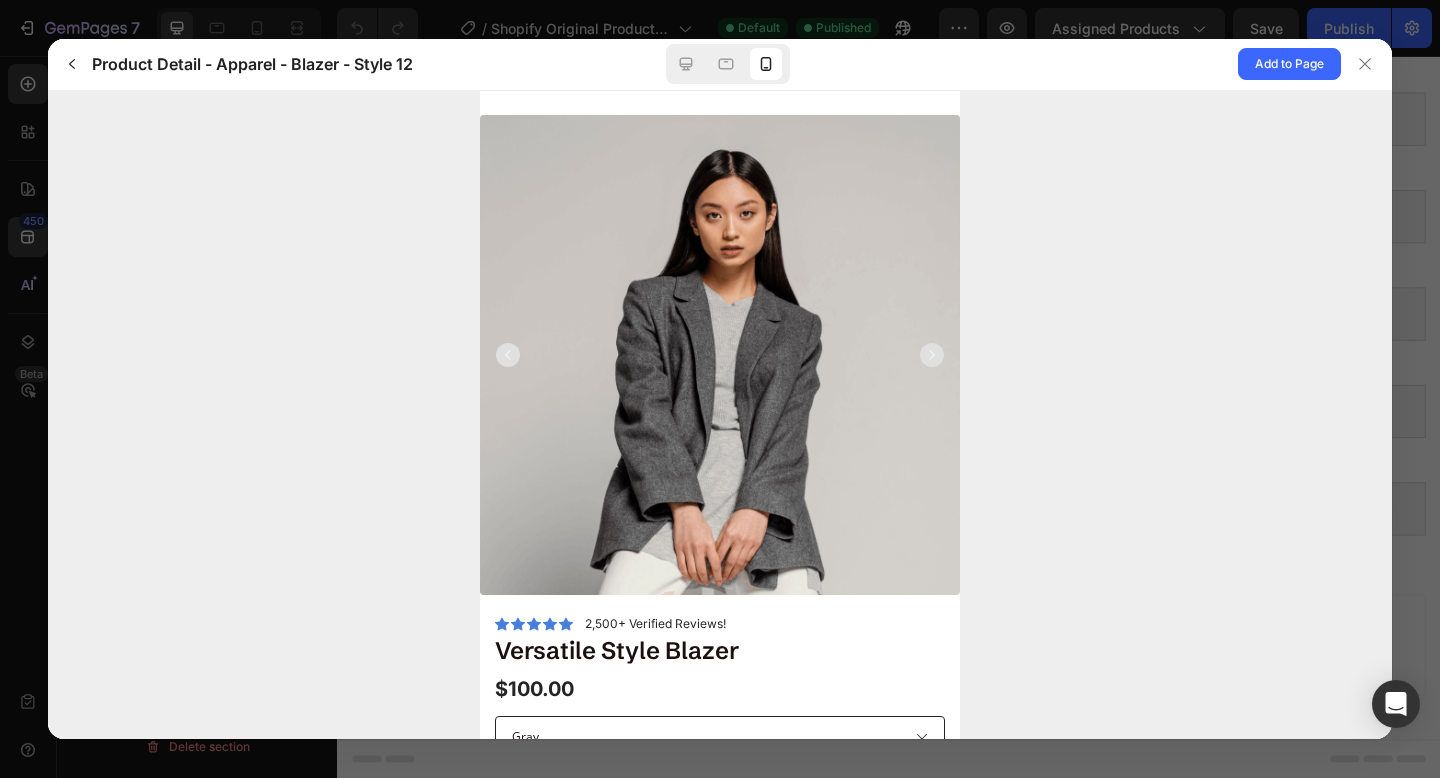 click 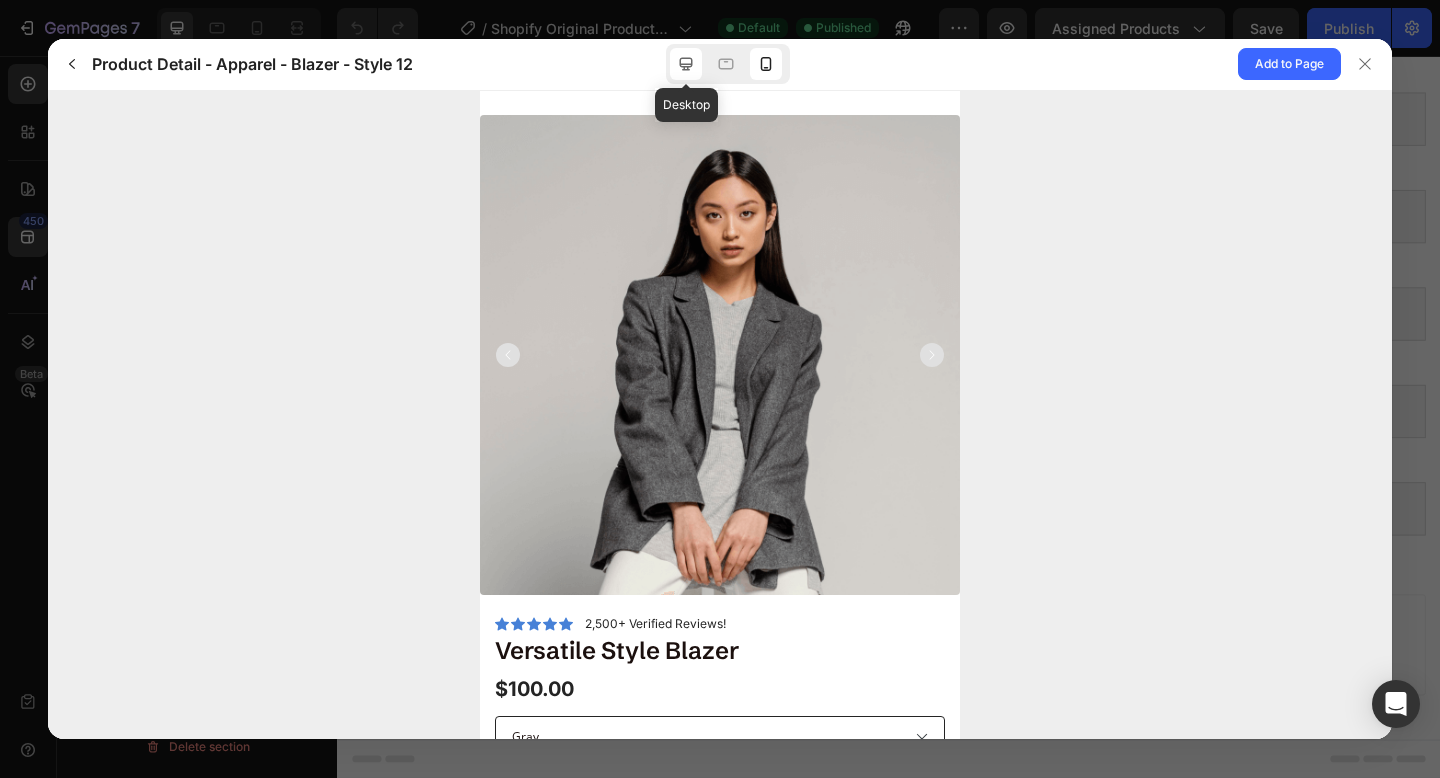 click 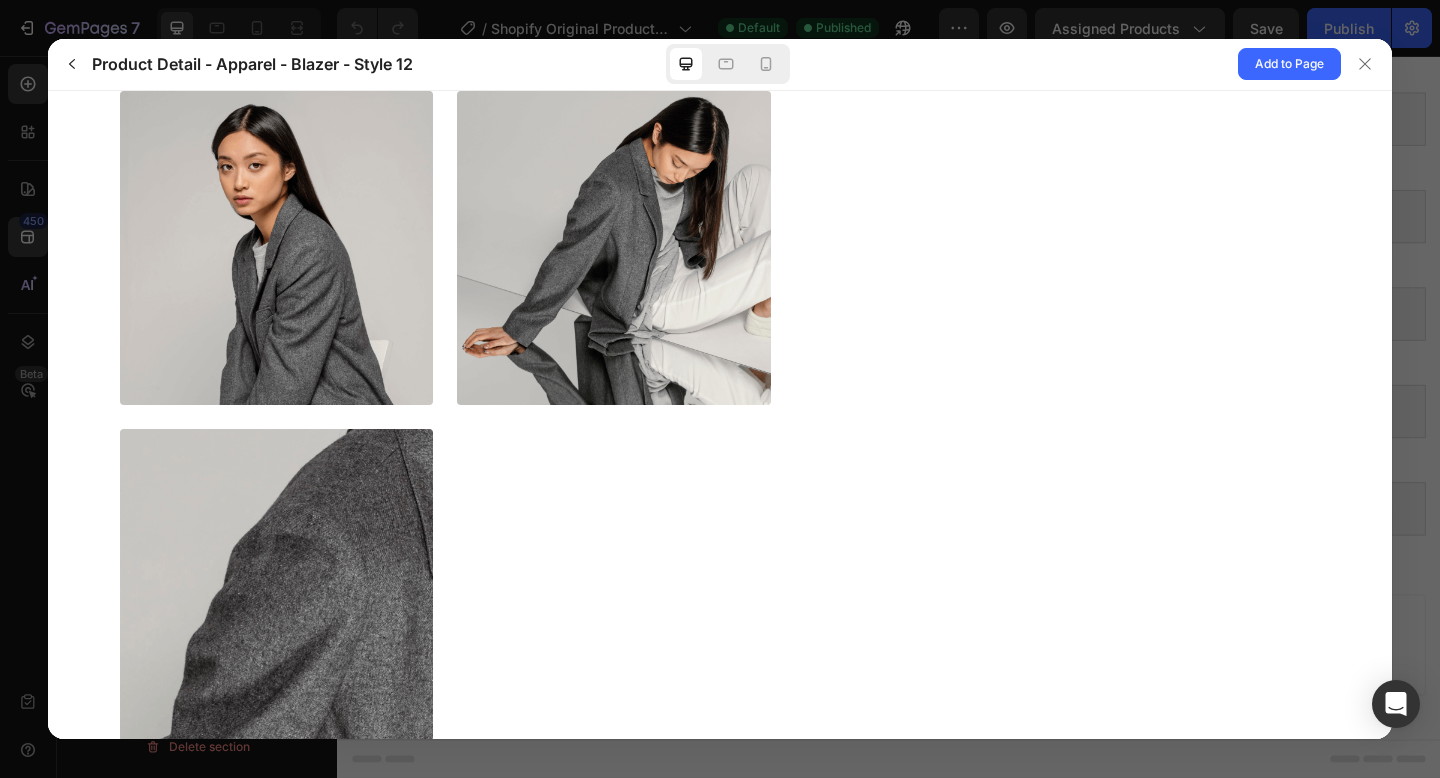 scroll, scrollTop: 1223, scrollLeft: 0, axis: vertical 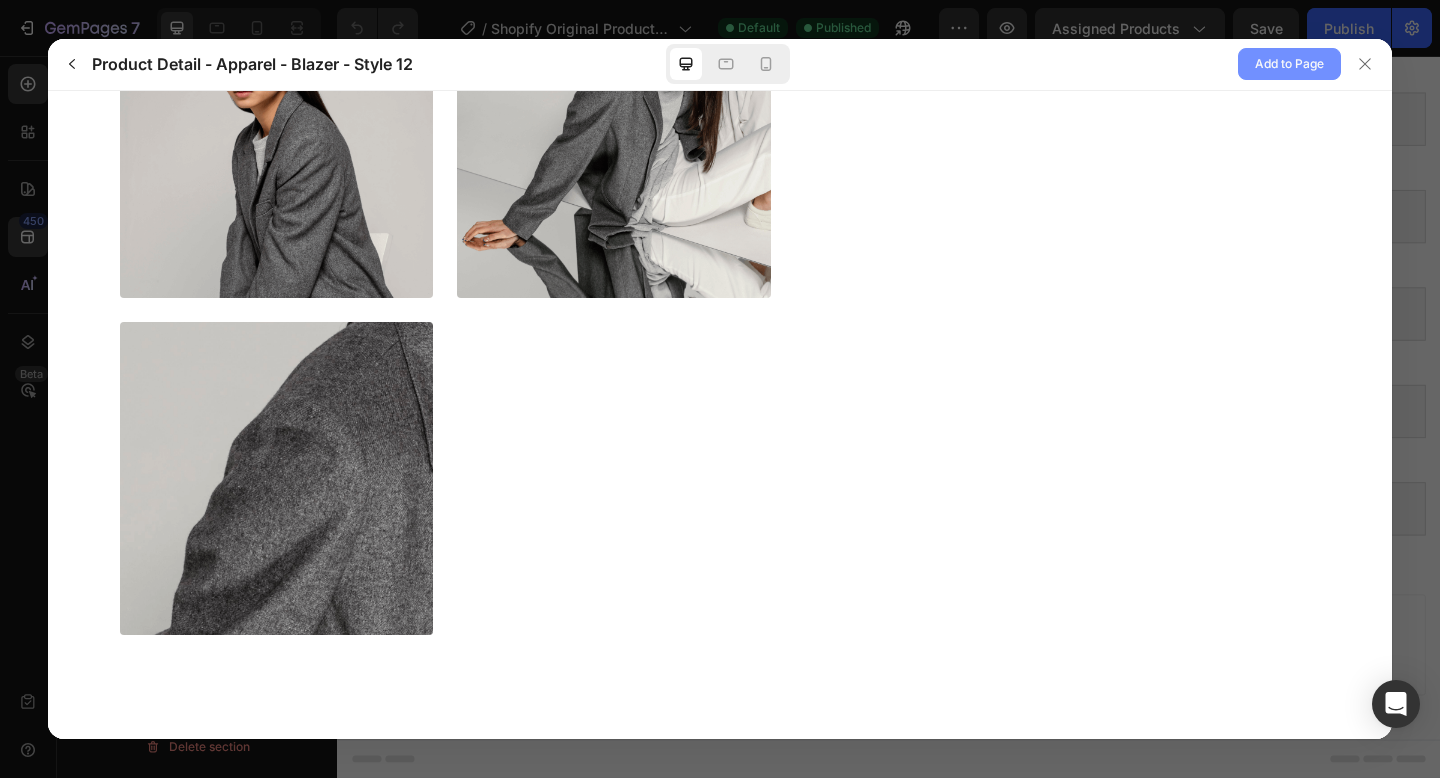 click on "Add to Page" 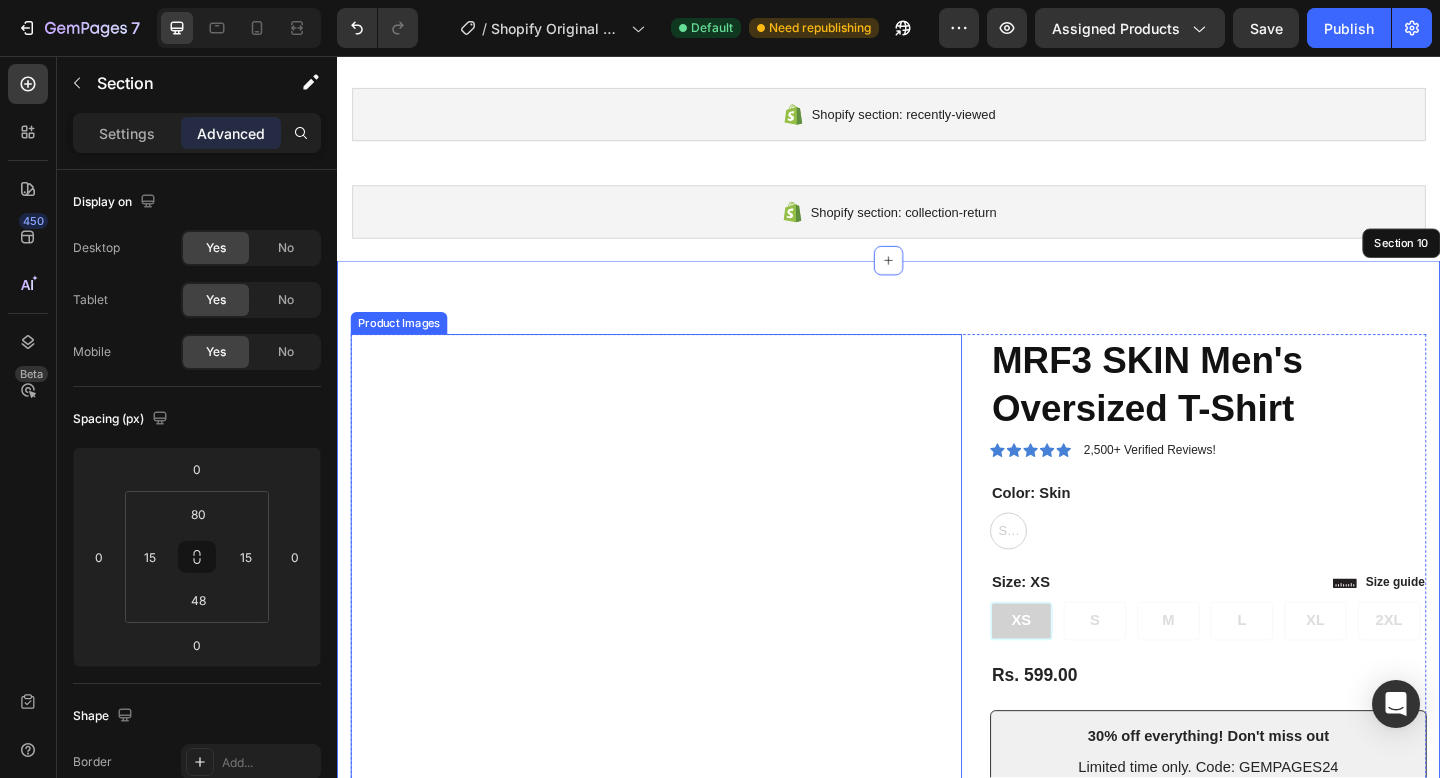 scroll, scrollTop: 773, scrollLeft: 0, axis: vertical 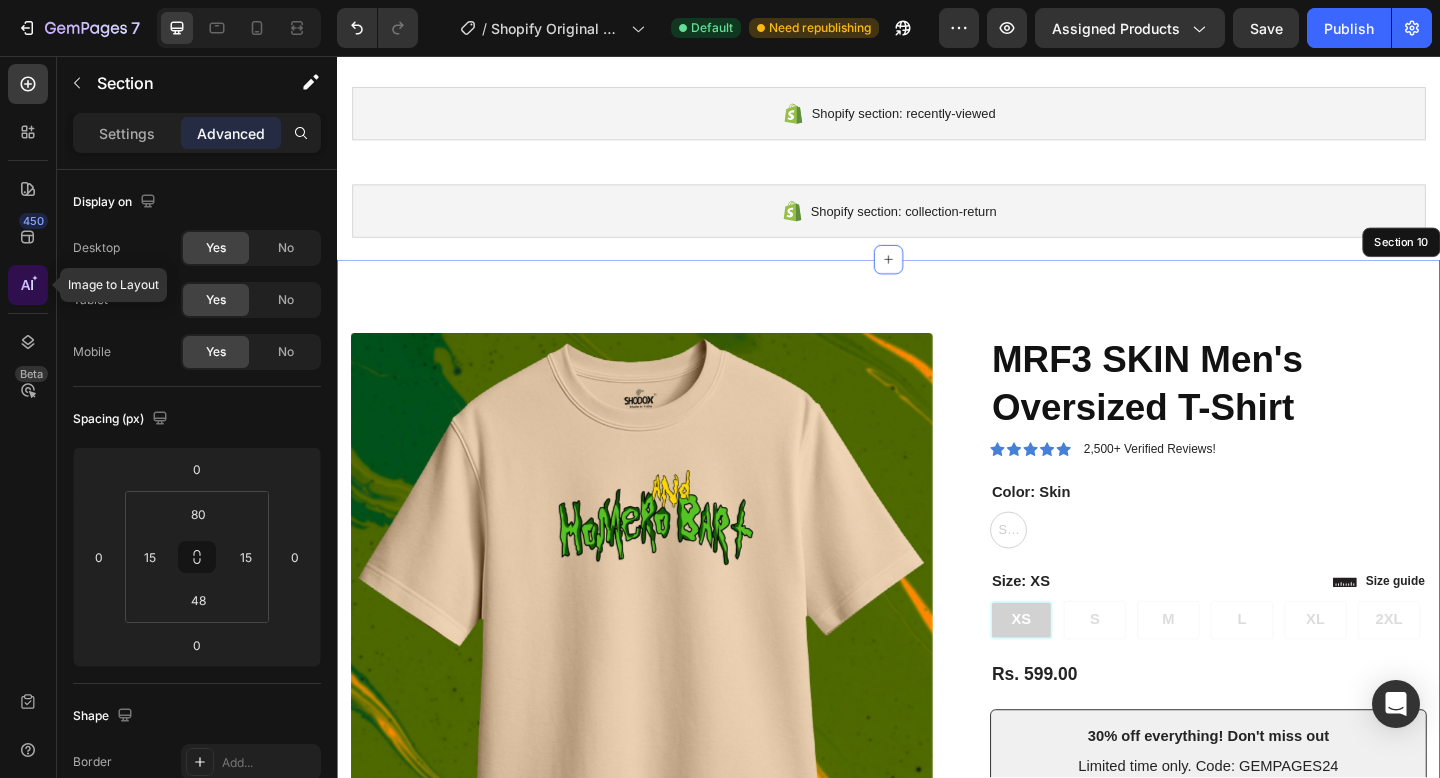 click 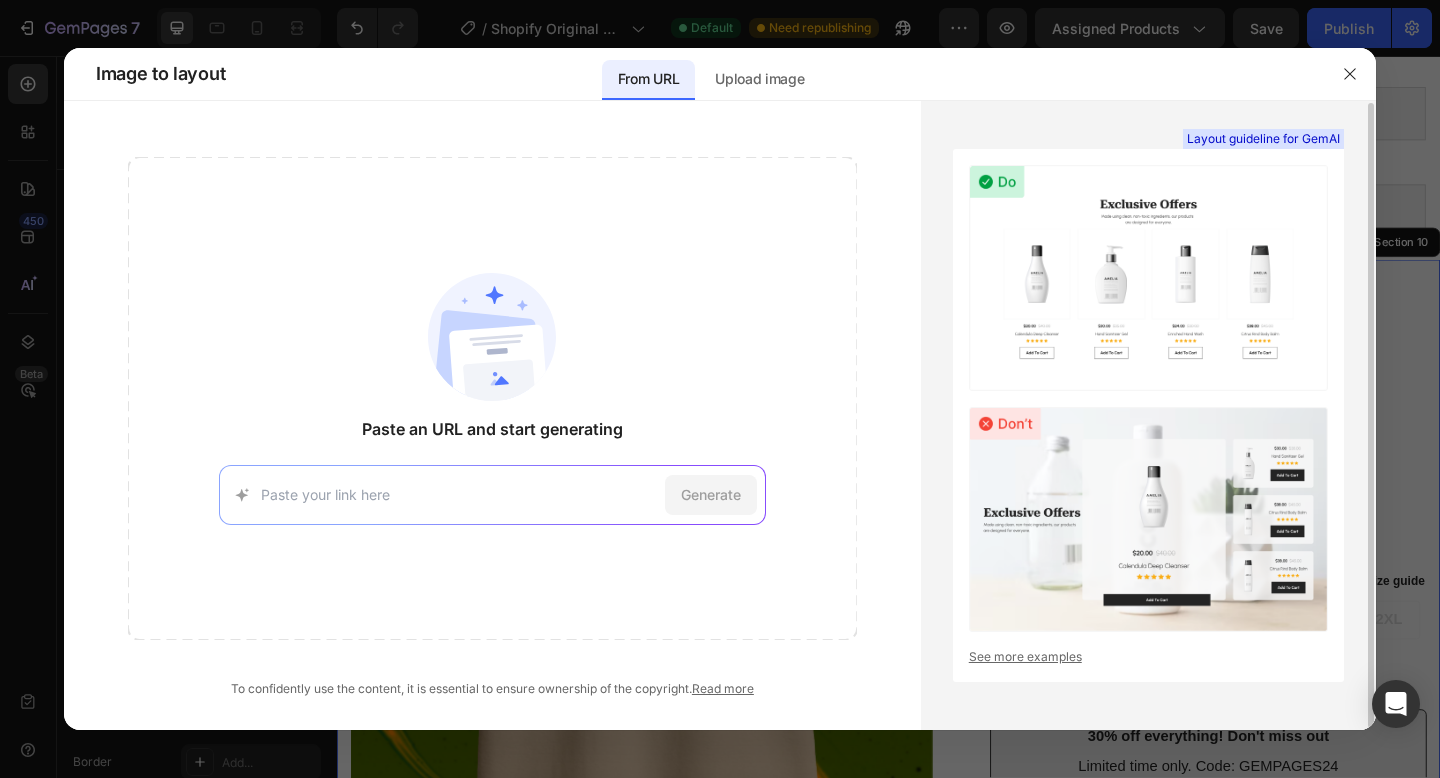 scroll, scrollTop: 4, scrollLeft: 0, axis: vertical 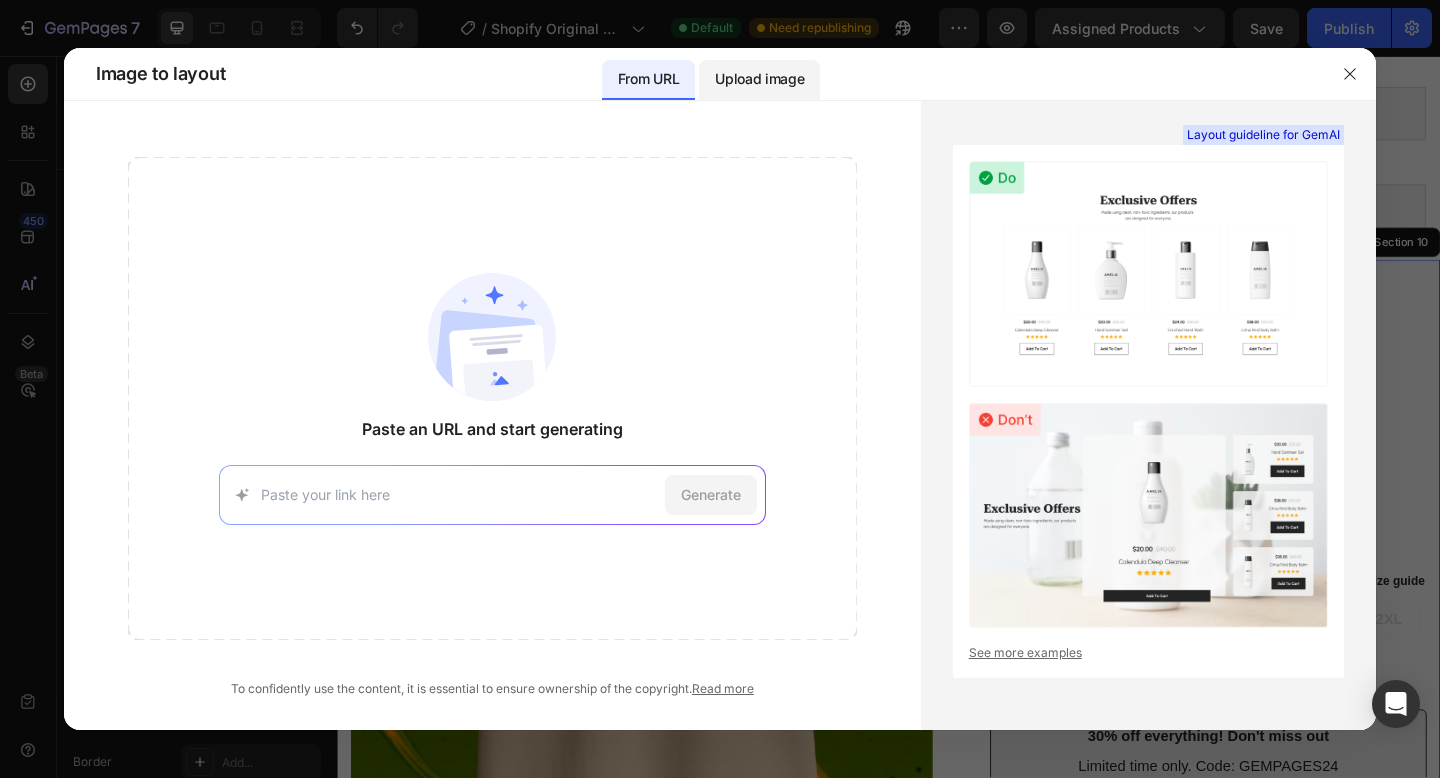 click on "Upload image" at bounding box center [759, 79] 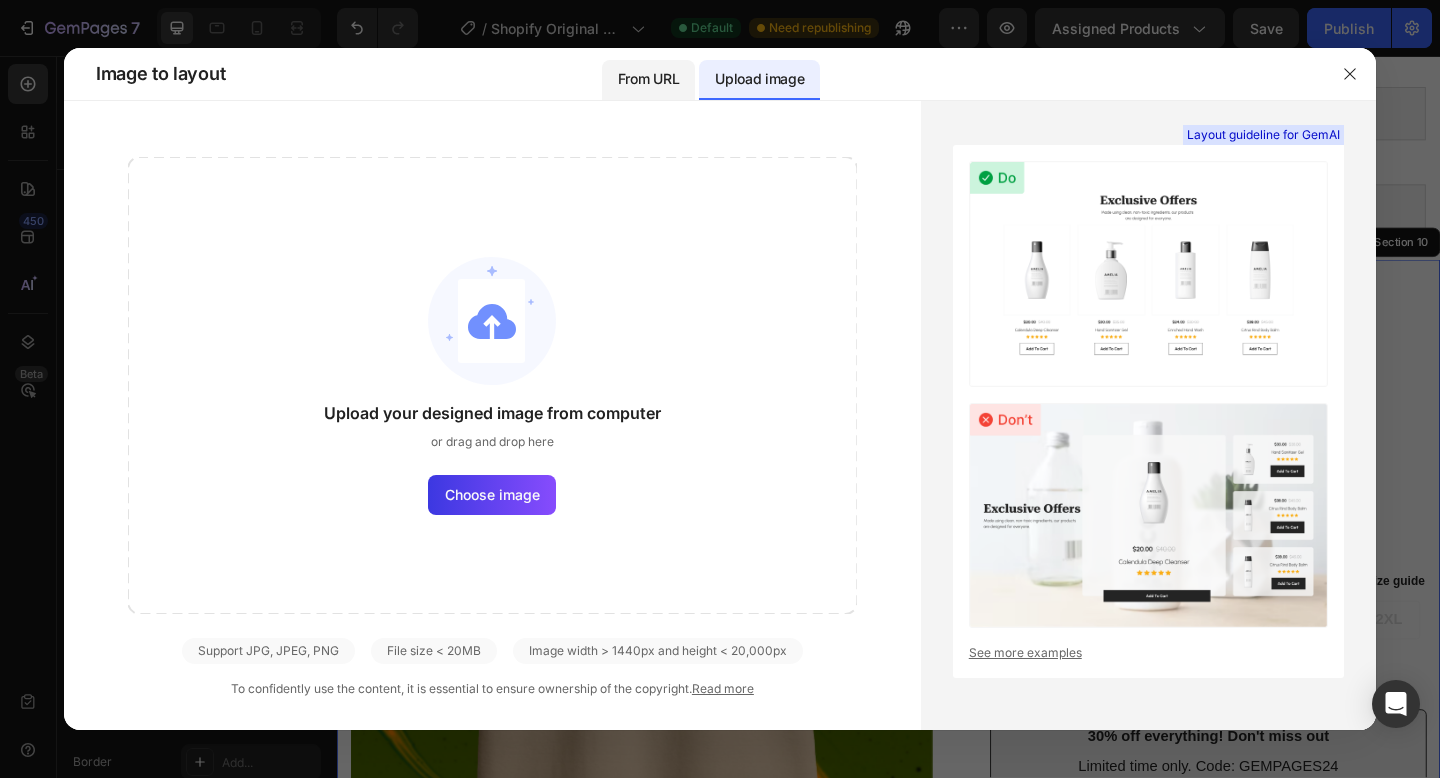click on "From URL" at bounding box center (648, 79) 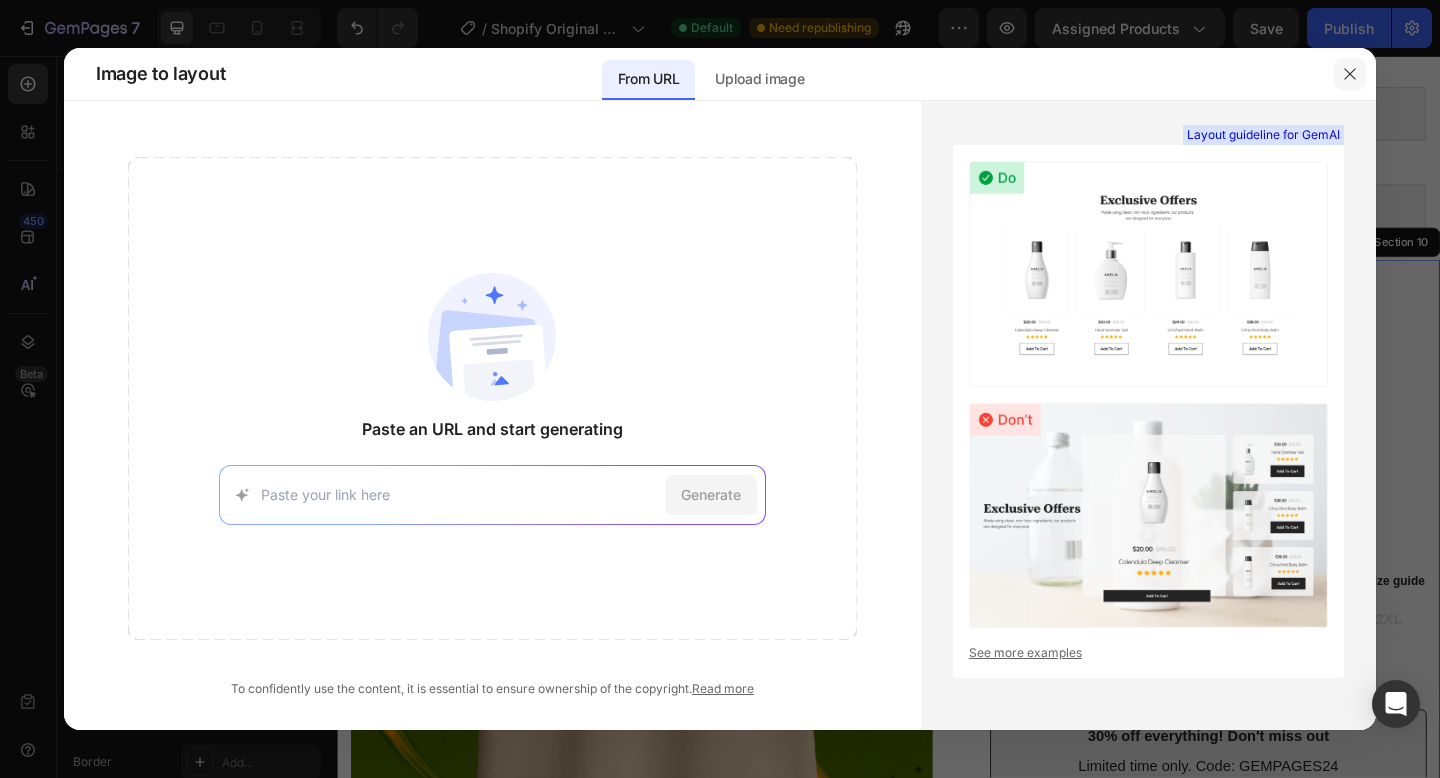 click at bounding box center (1350, 74) 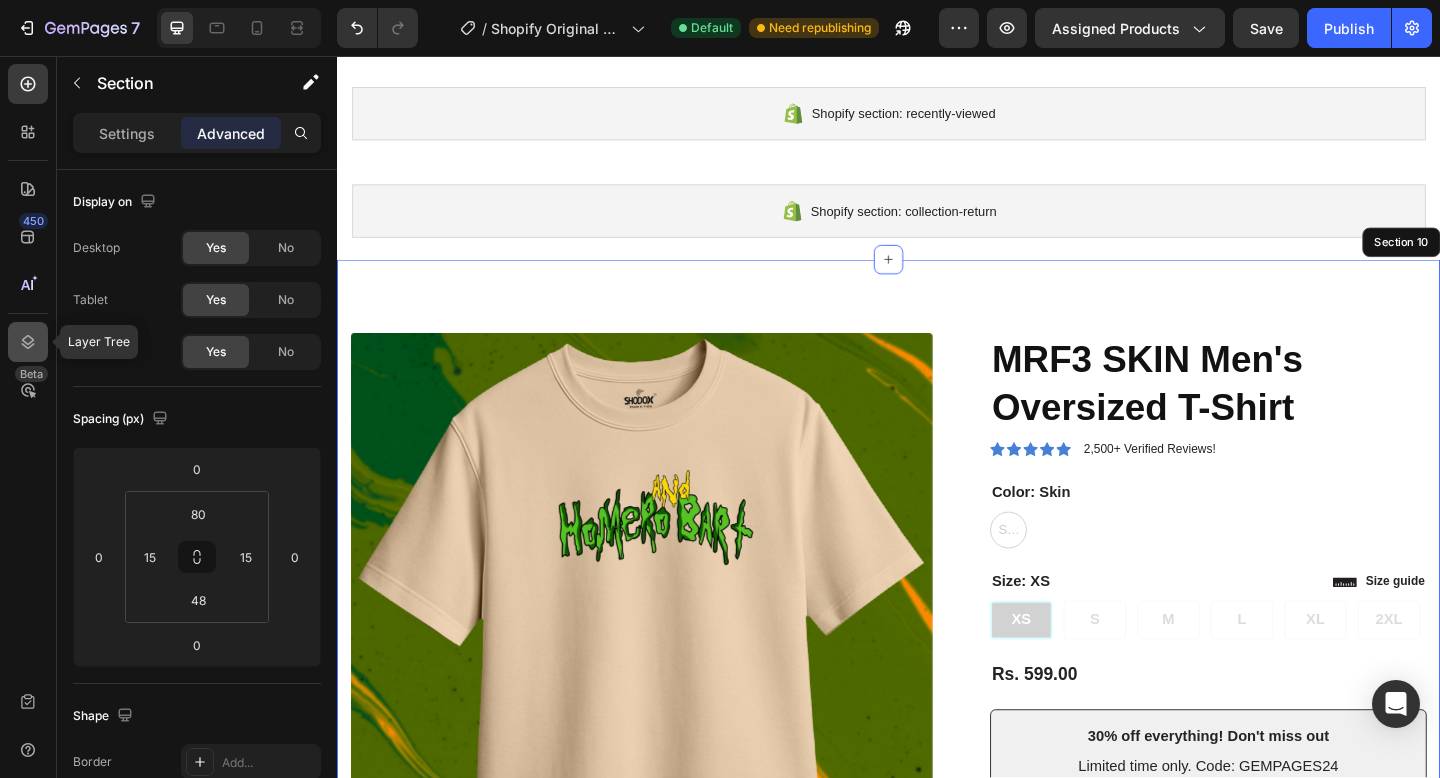 click 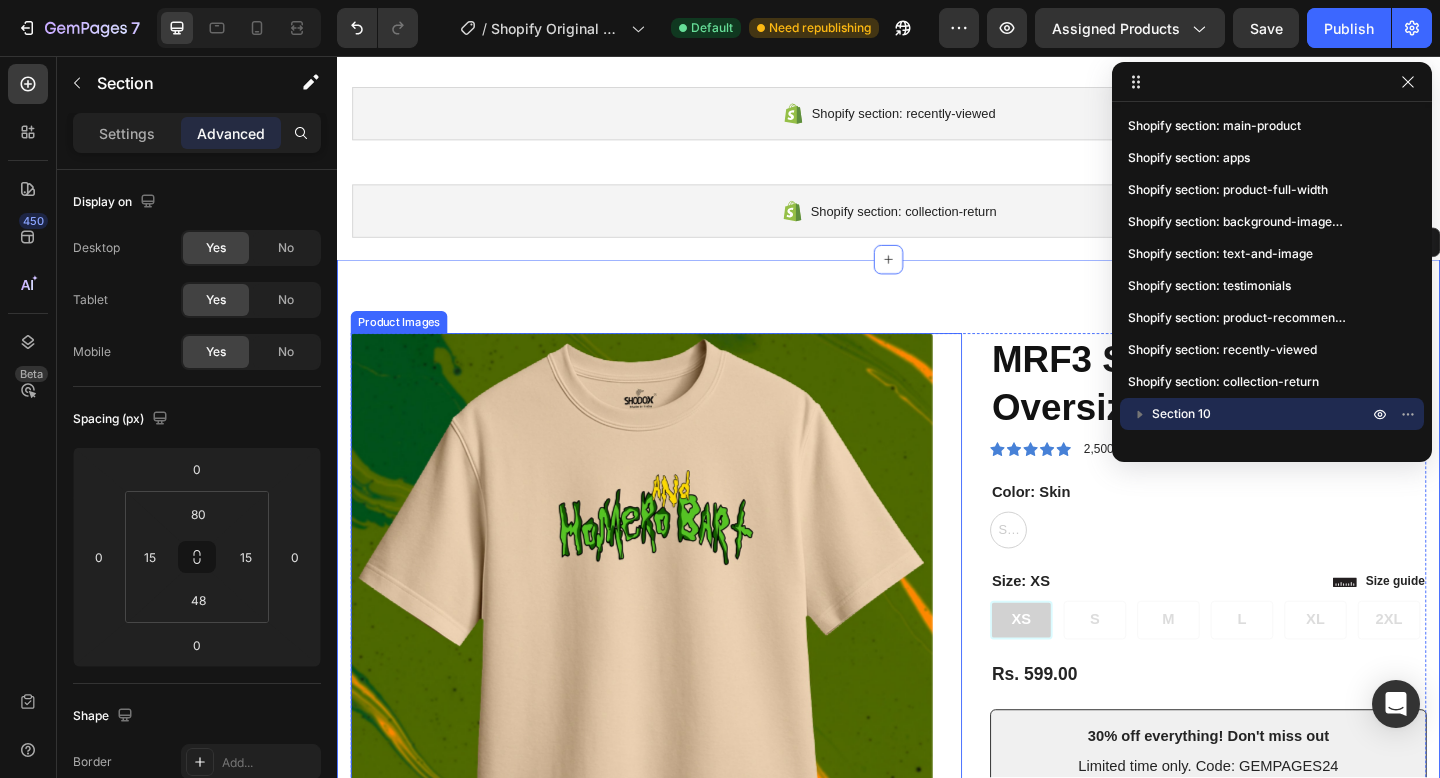 click at bounding box center [668, 674] 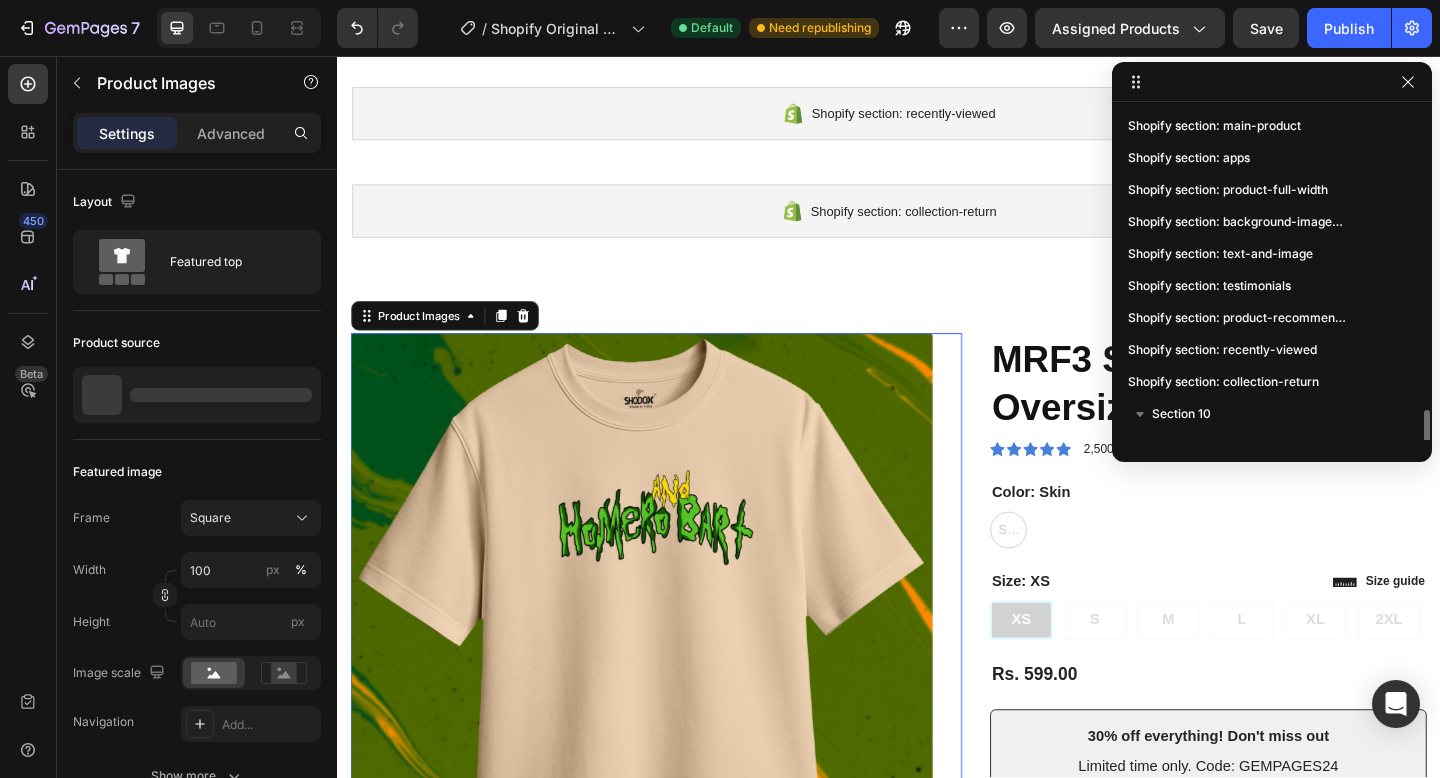 scroll, scrollTop: 182, scrollLeft: 0, axis: vertical 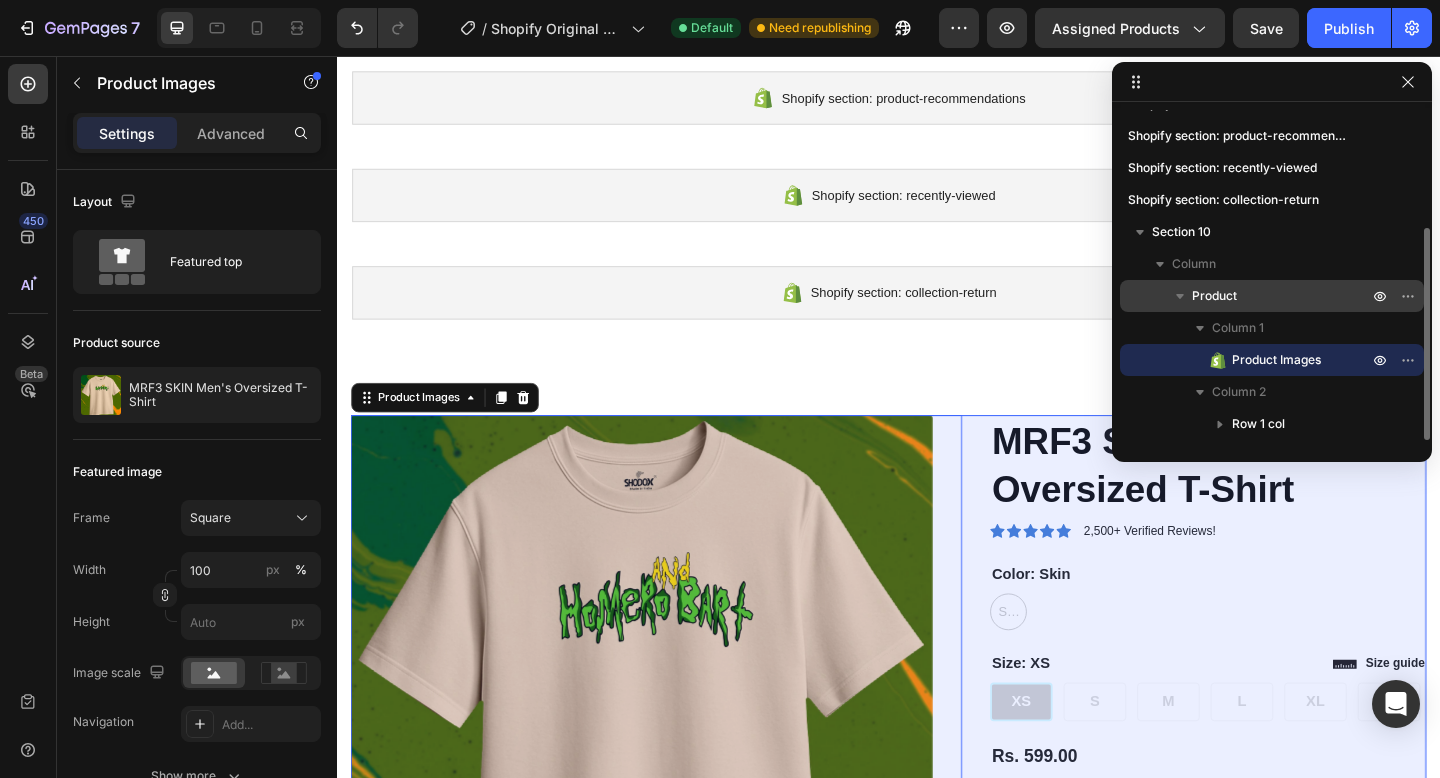 click on "Product" at bounding box center [1214, 296] 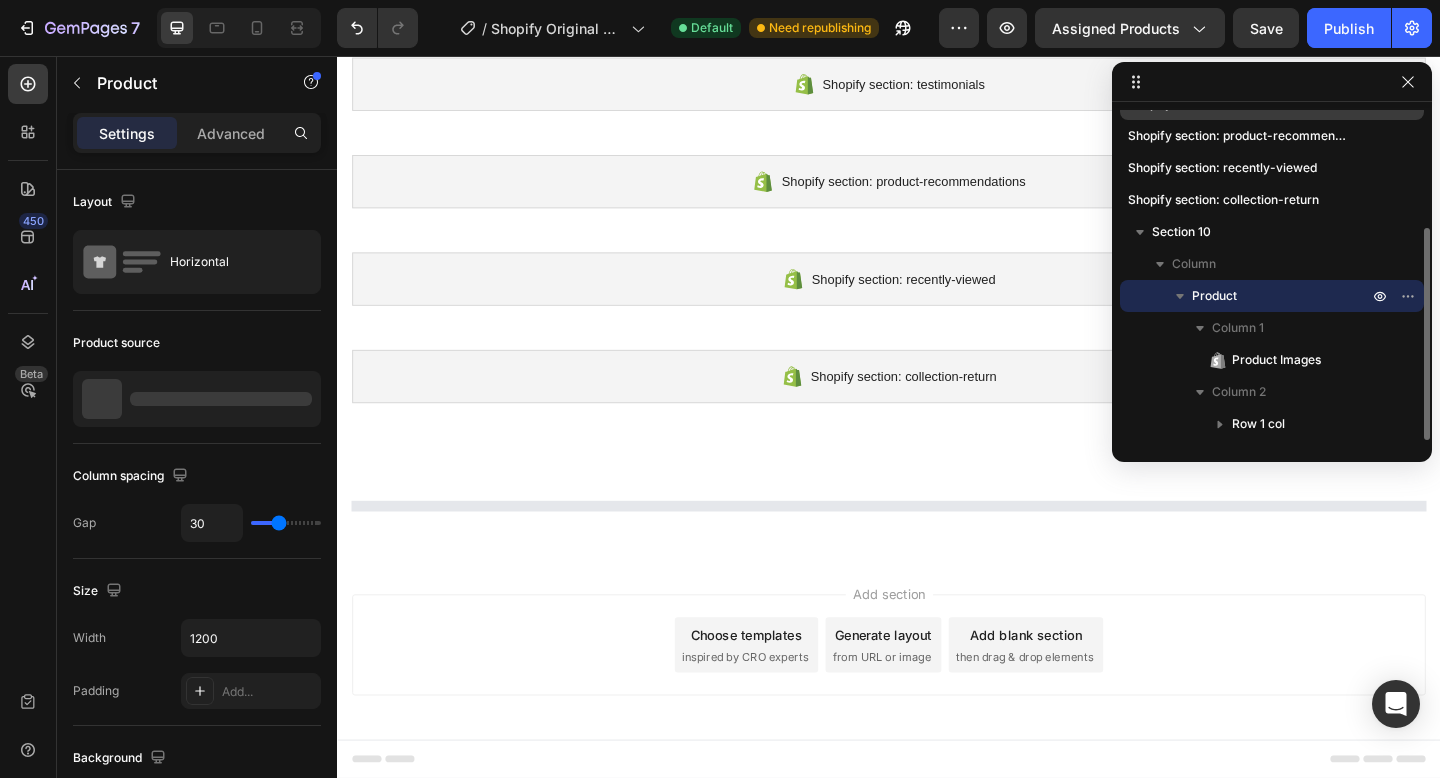 scroll, scrollTop: 975, scrollLeft: 0, axis: vertical 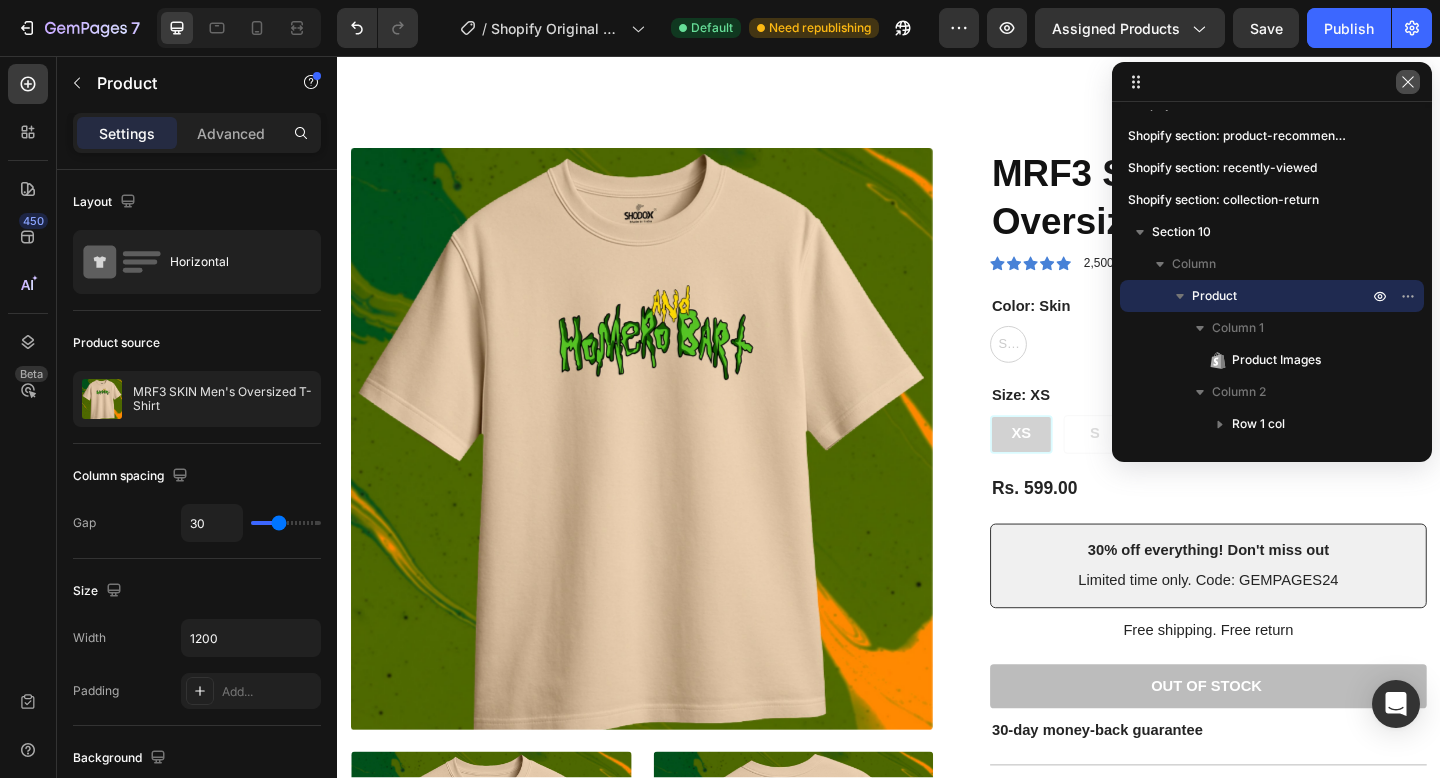 click 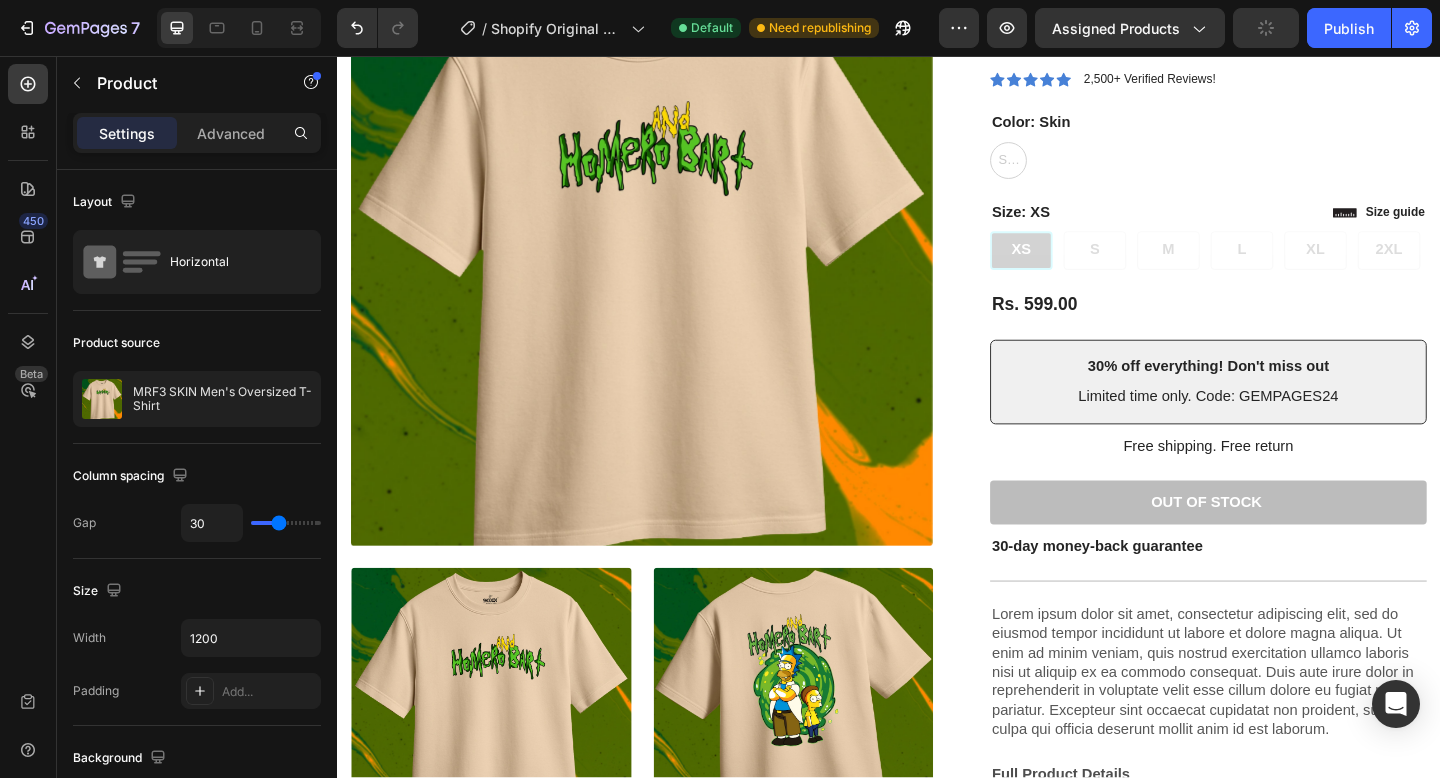 scroll, scrollTop: 1066, scrollLeft: 0, axis: vertical 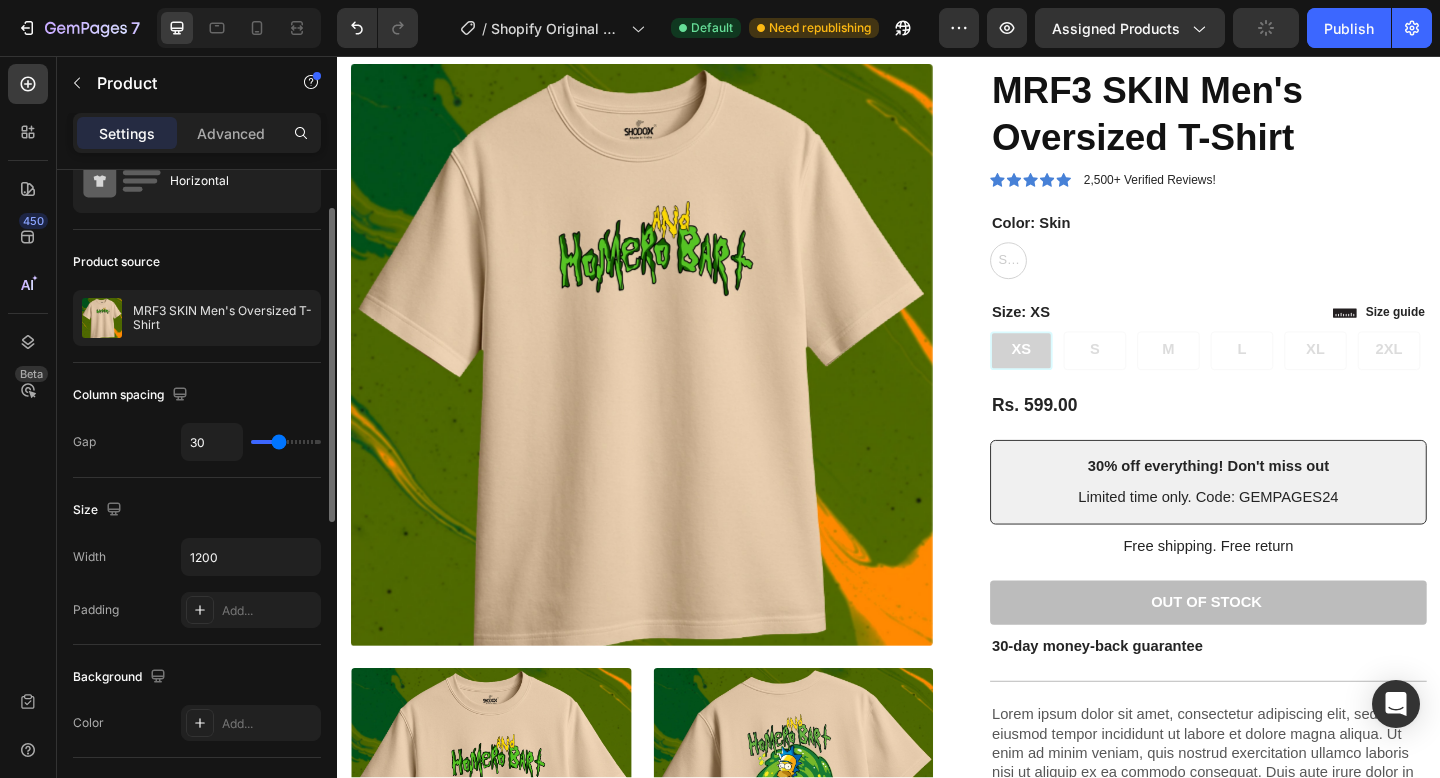 drag, startPoint x: 276, startPoint y: 446, endPoint x: 266, endPoint y: 447, distance: 10.049875 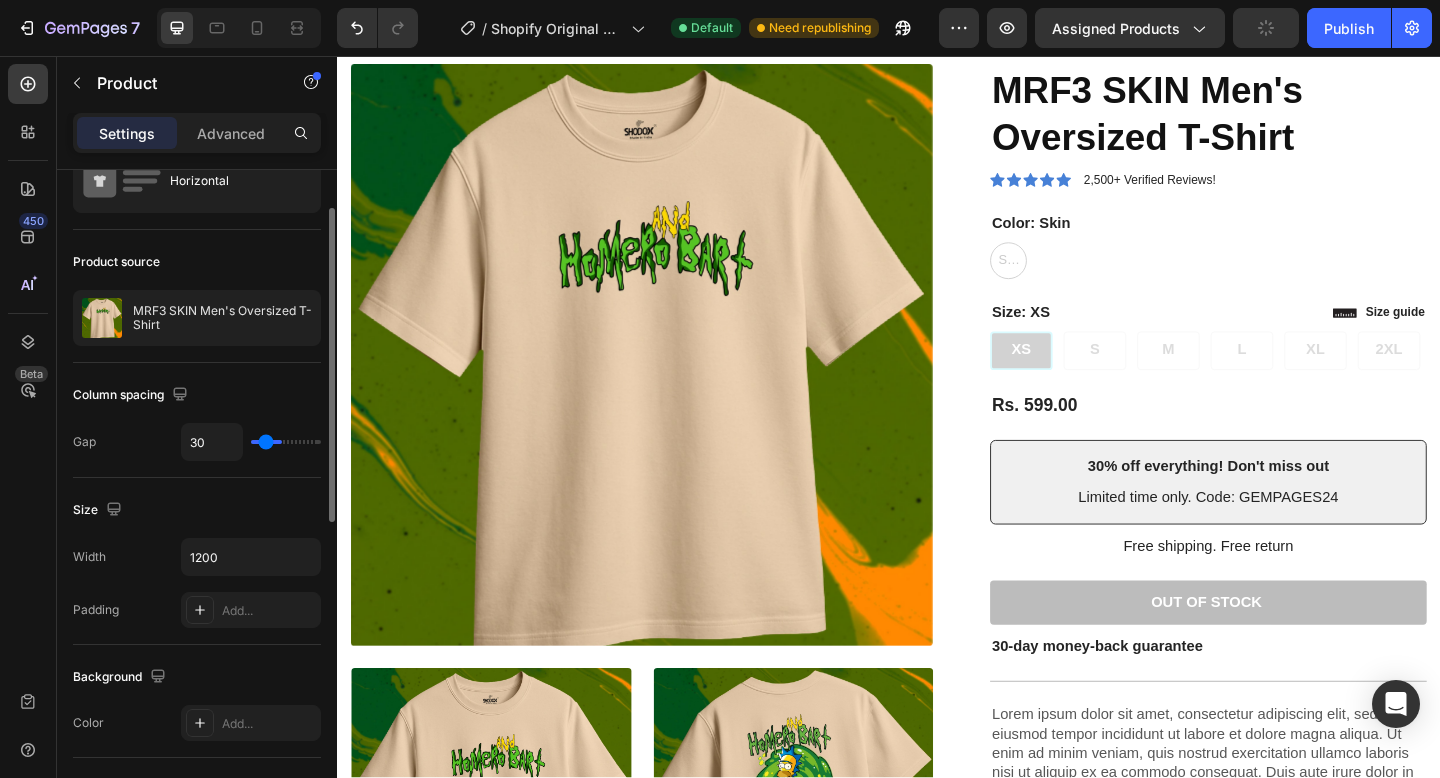 click at bounding box center [286, 442] 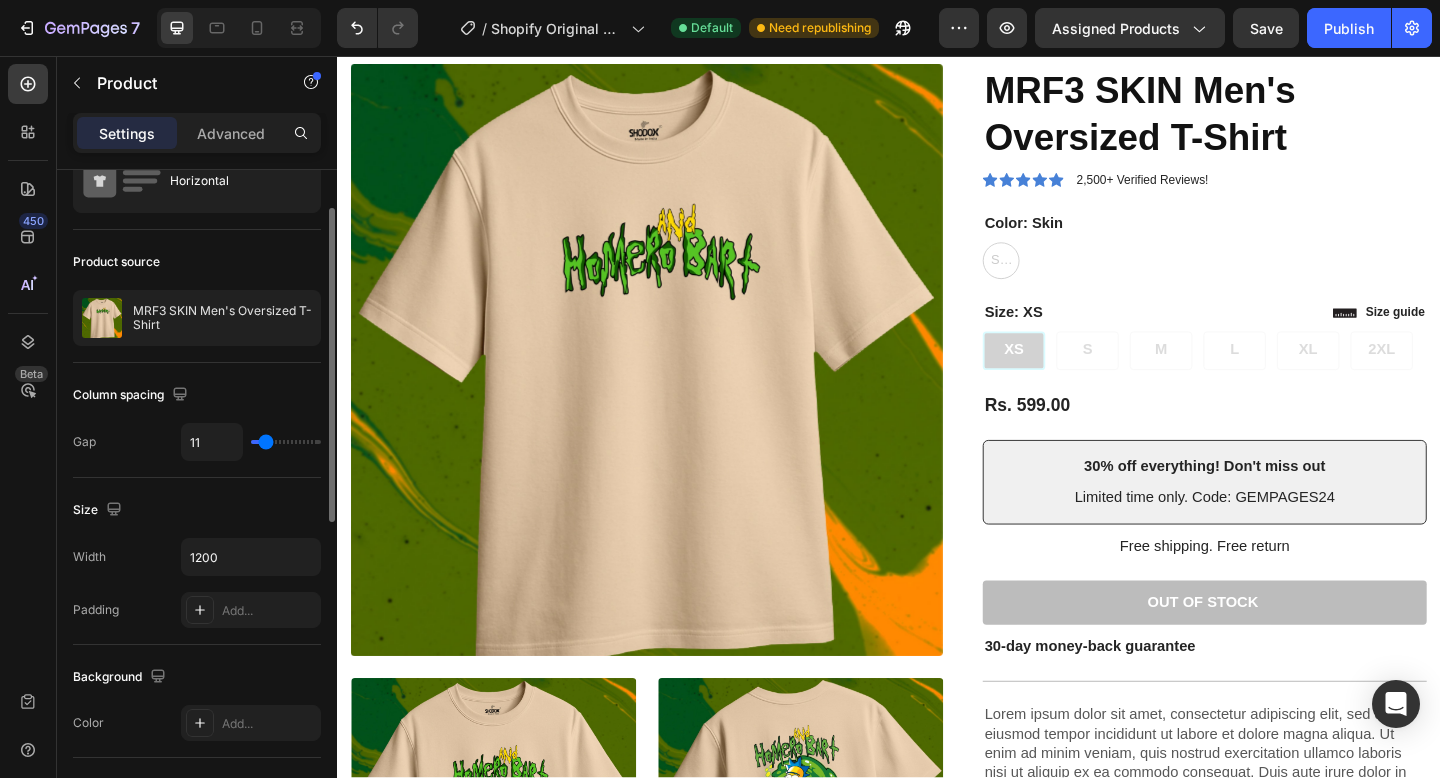 type on "4" 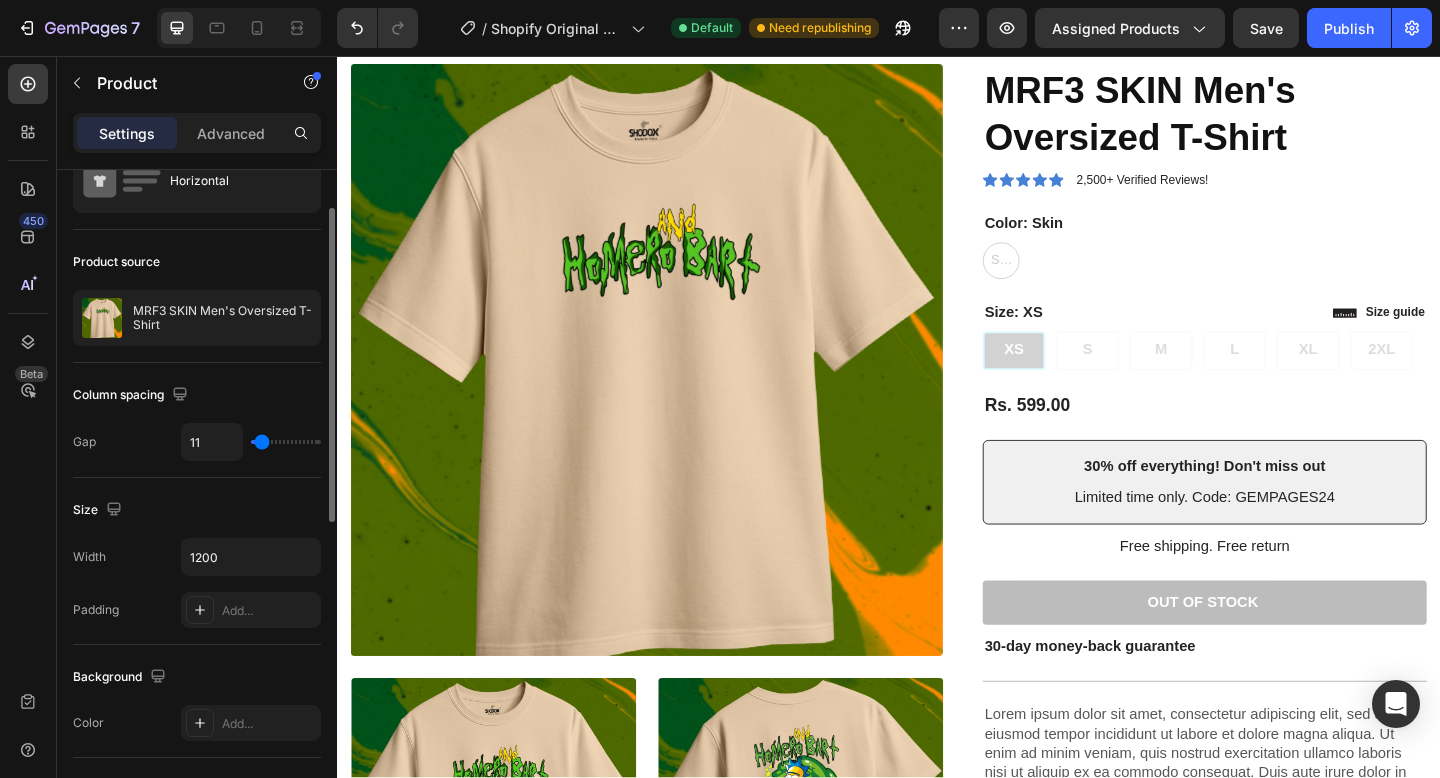 click at bounding box center (286, 442) 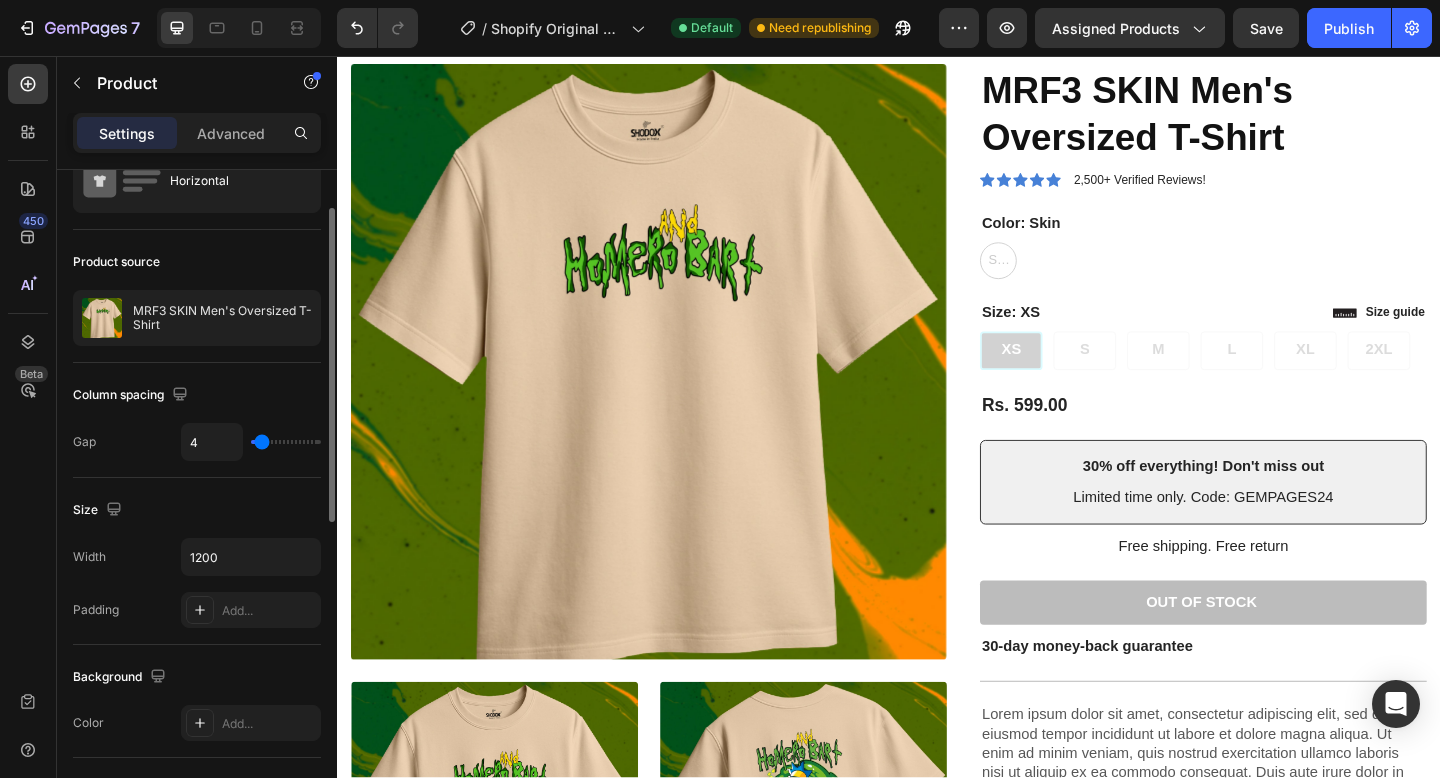 drag, startPoint x: 269, startPoint y: 443, endPoint x: 281, endPoint y: 443, distance: 12 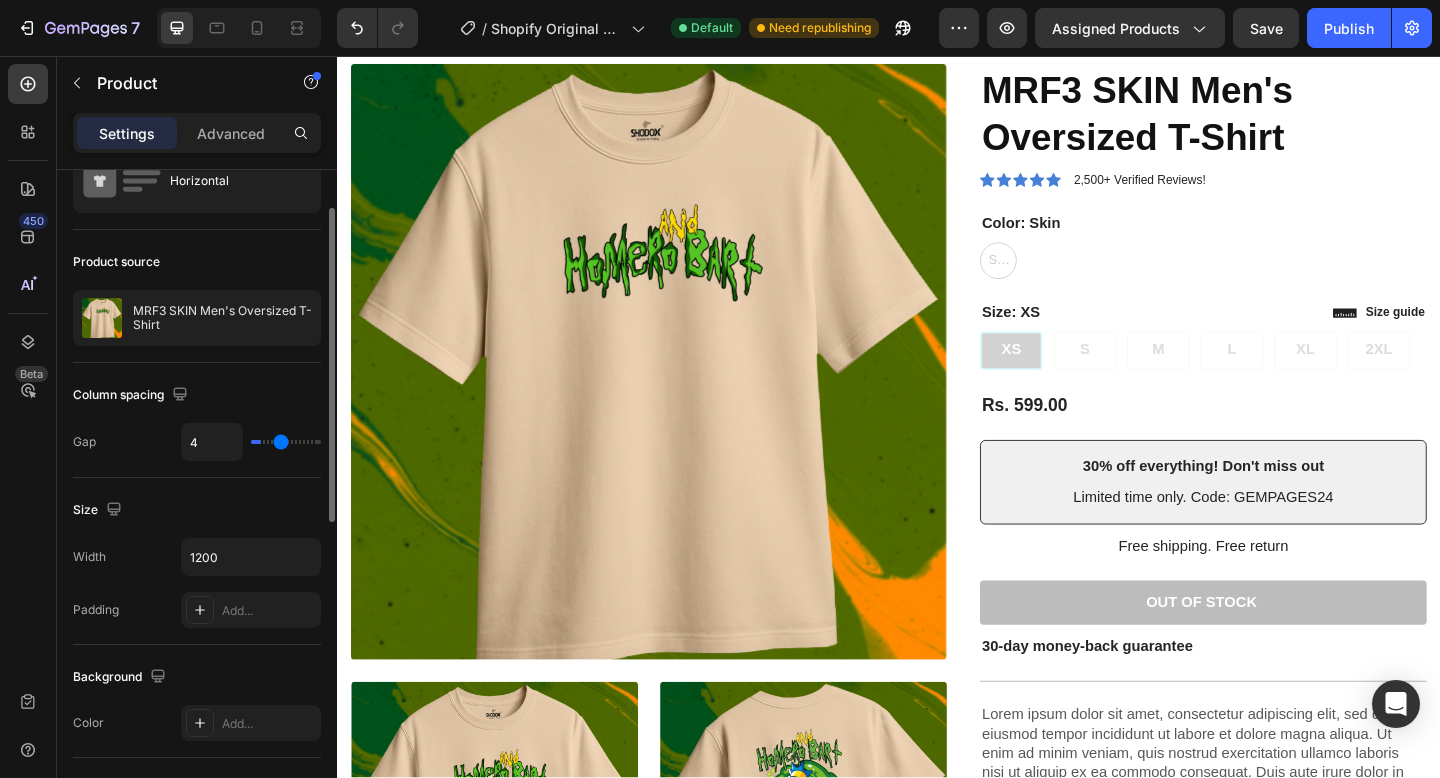 click at bounding box center (286, 442) 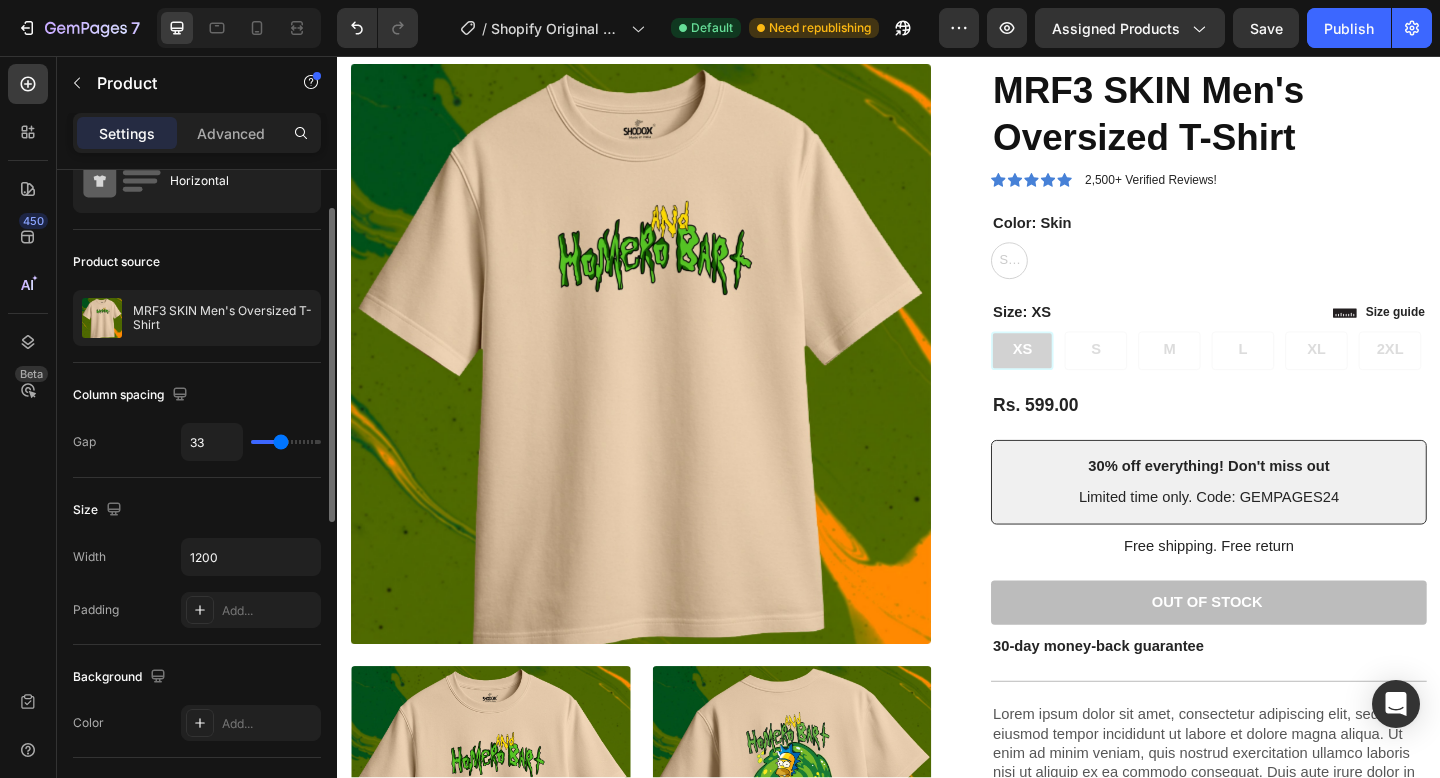 type on "7" 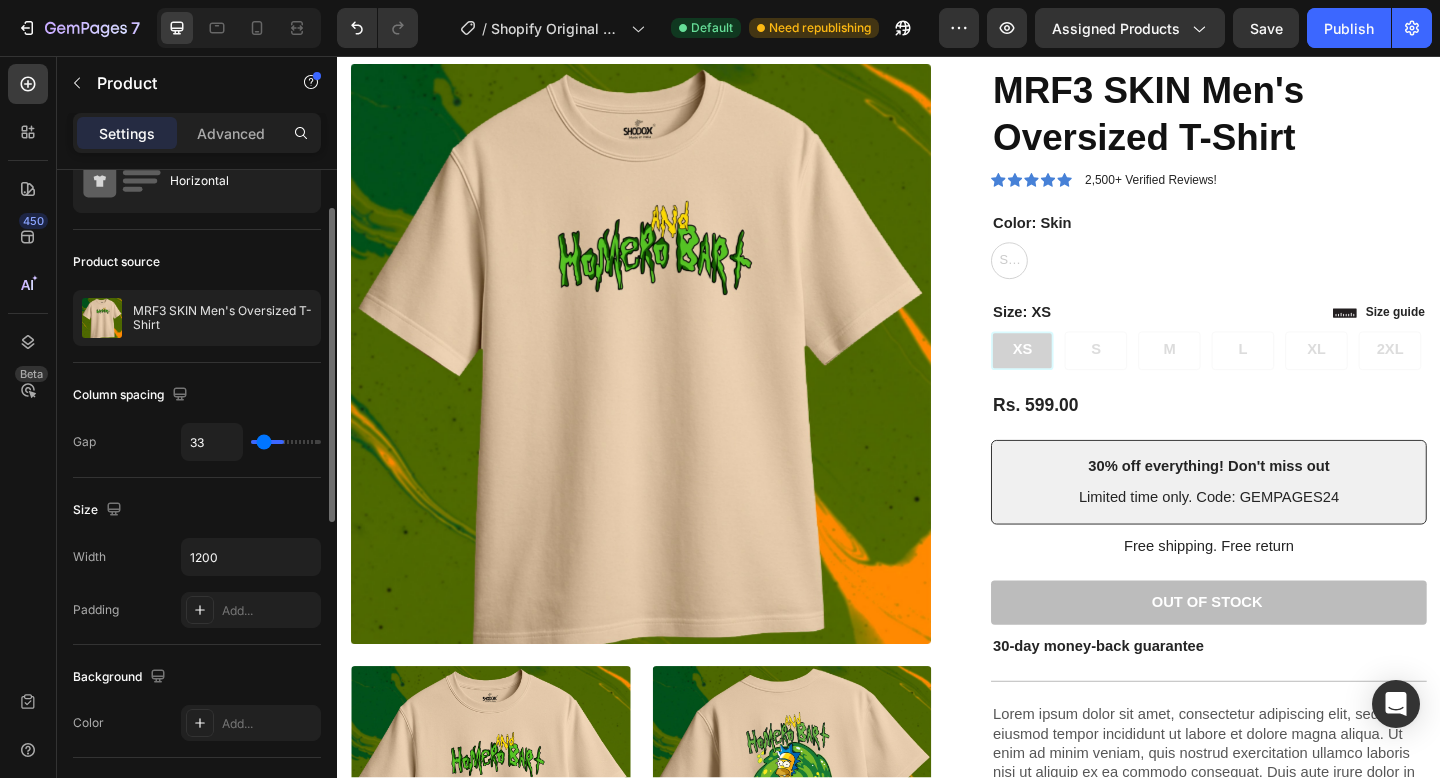 click at bounding box center [286, 442] 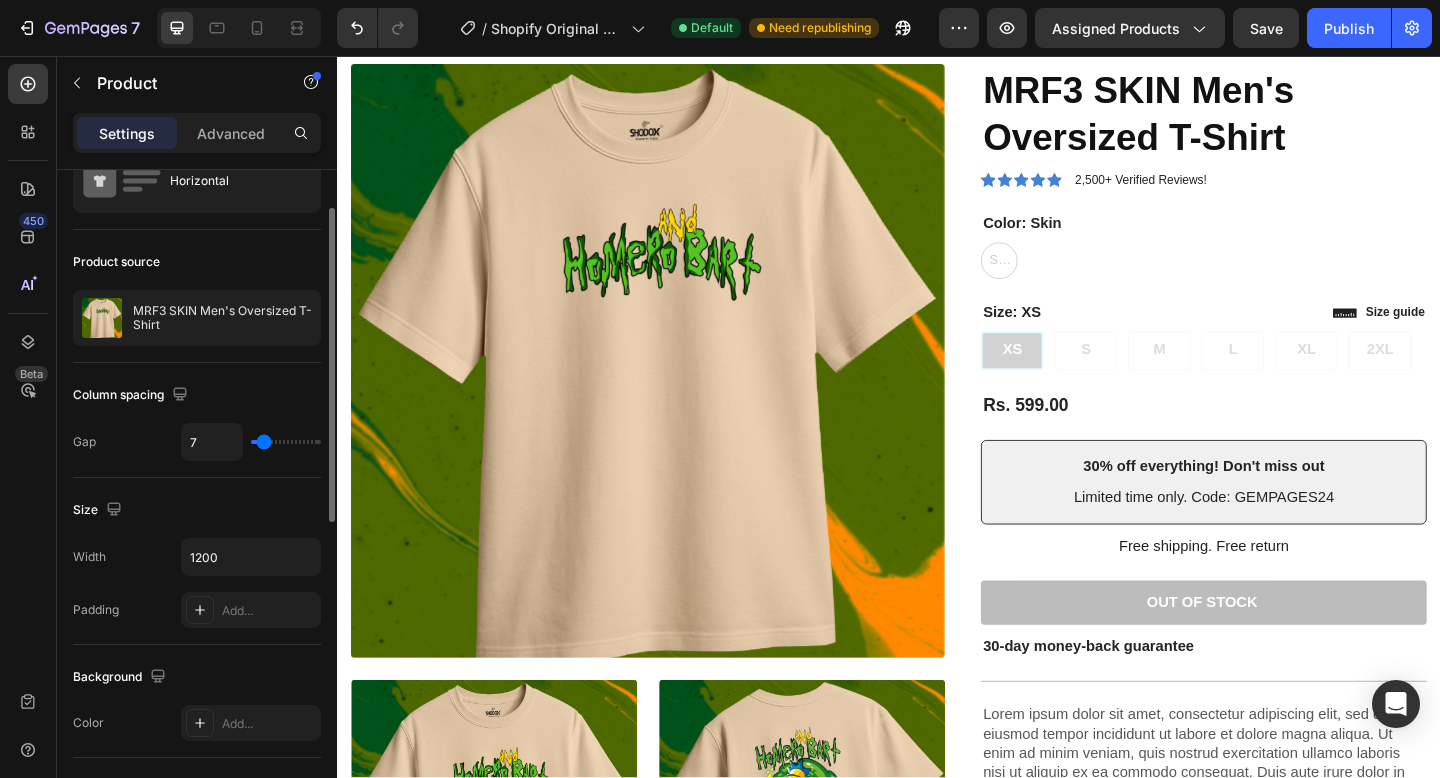 type on "11" 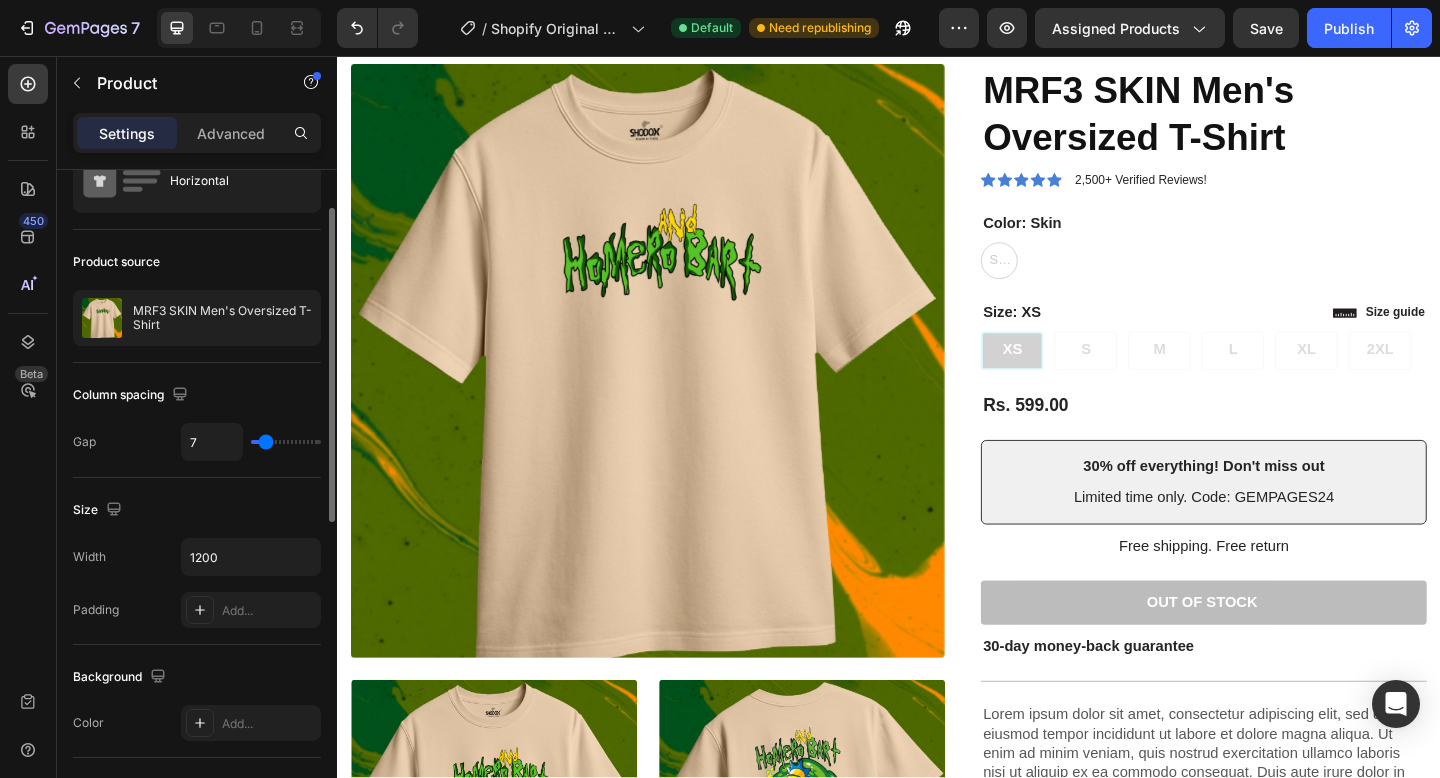 click at bounding box center [286, 442] 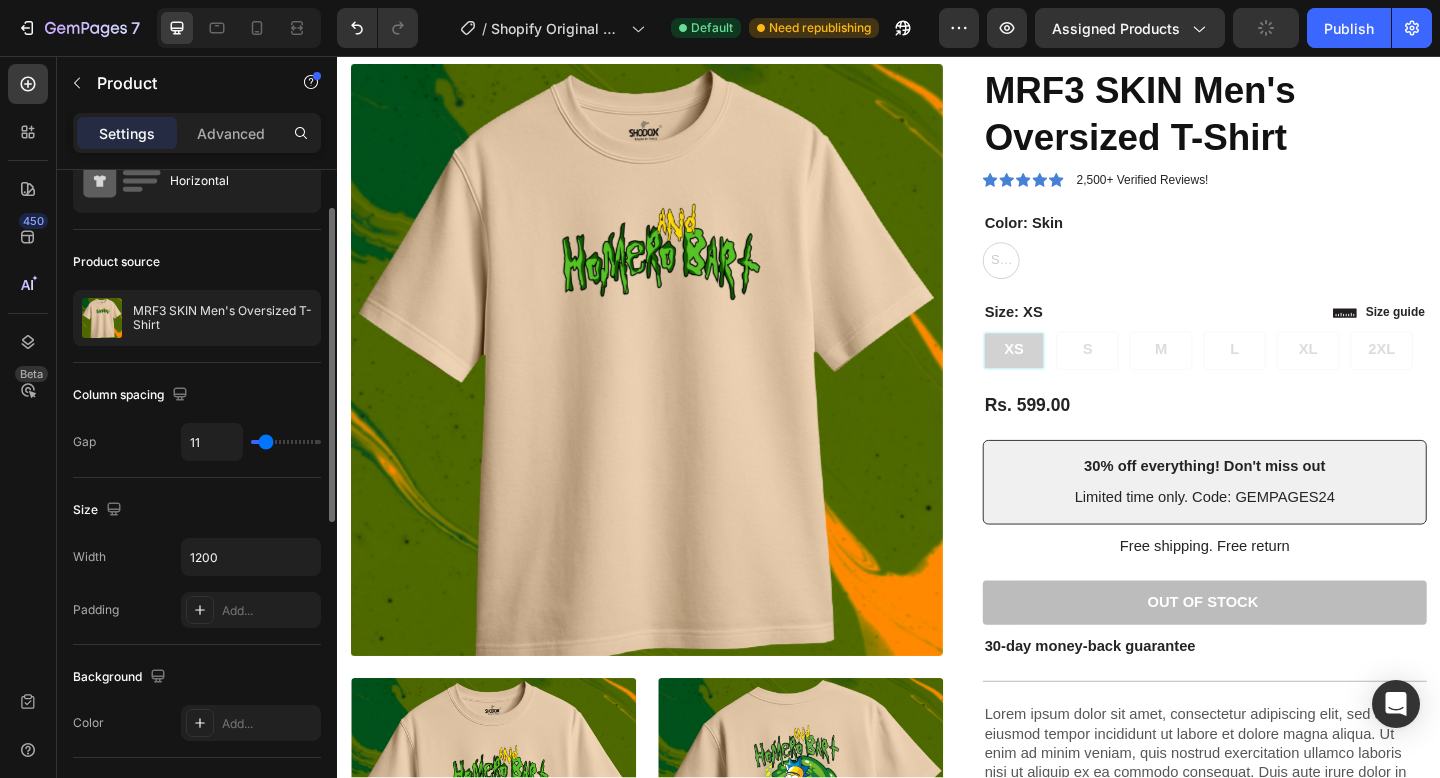 type on "17" 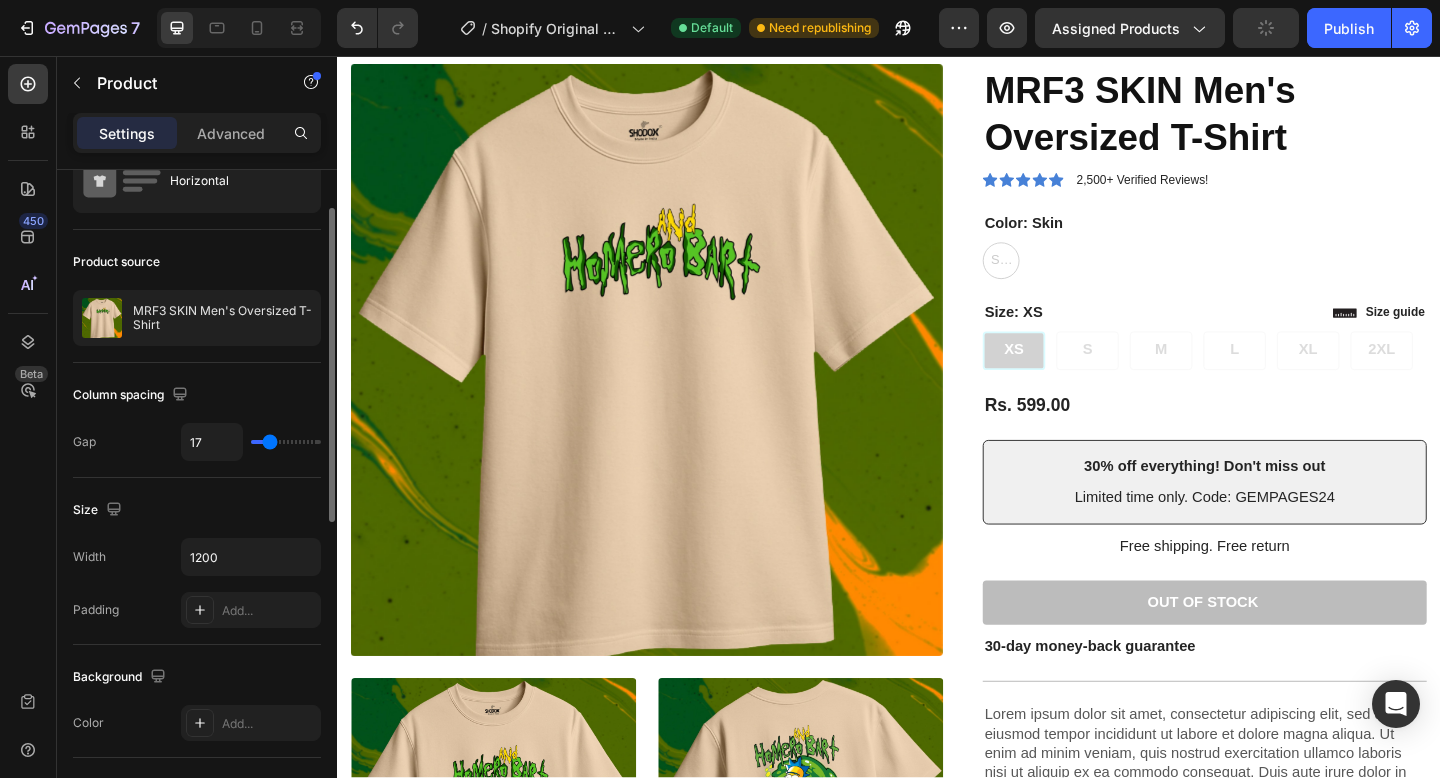 type on "17" 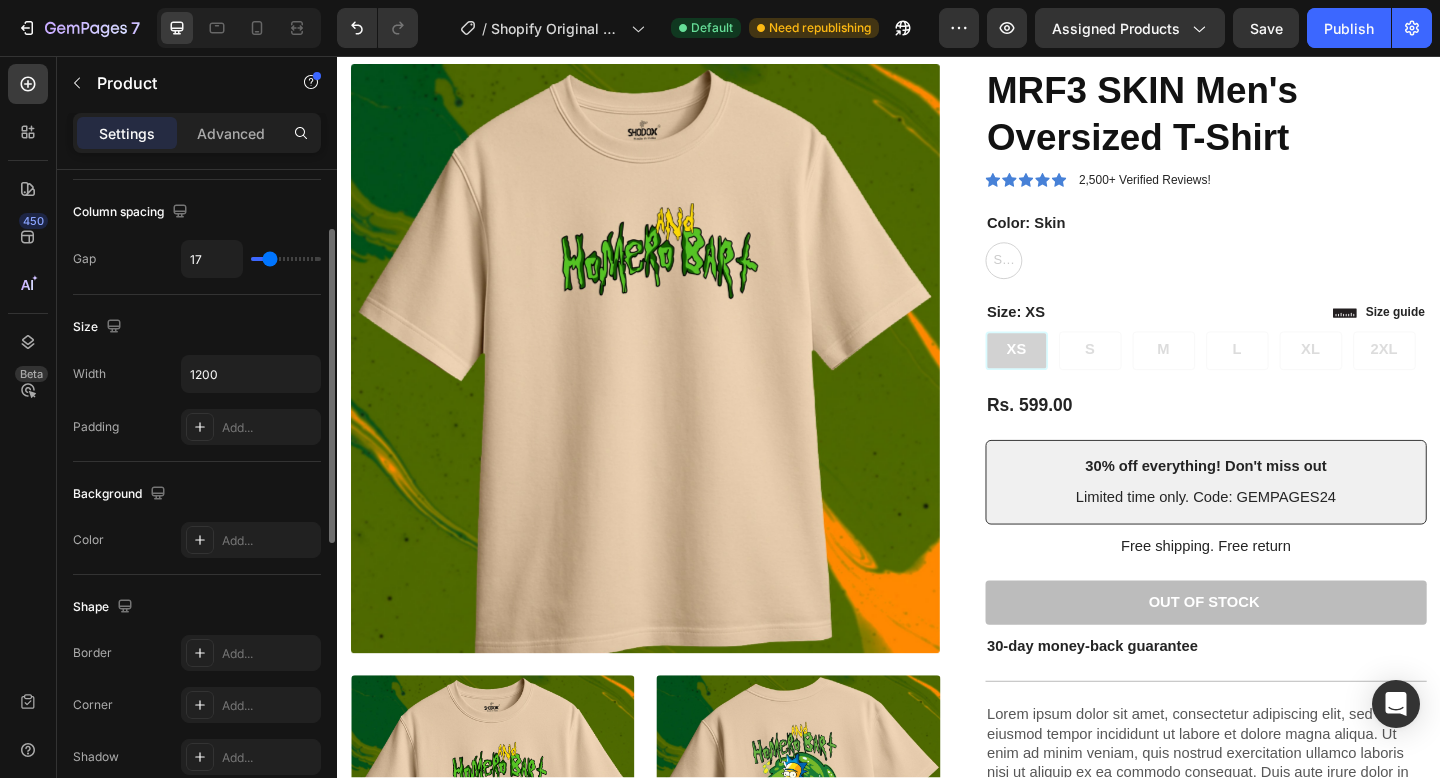 scroll, scrollTop: 292, scrollLeft: 0, axis: vertical 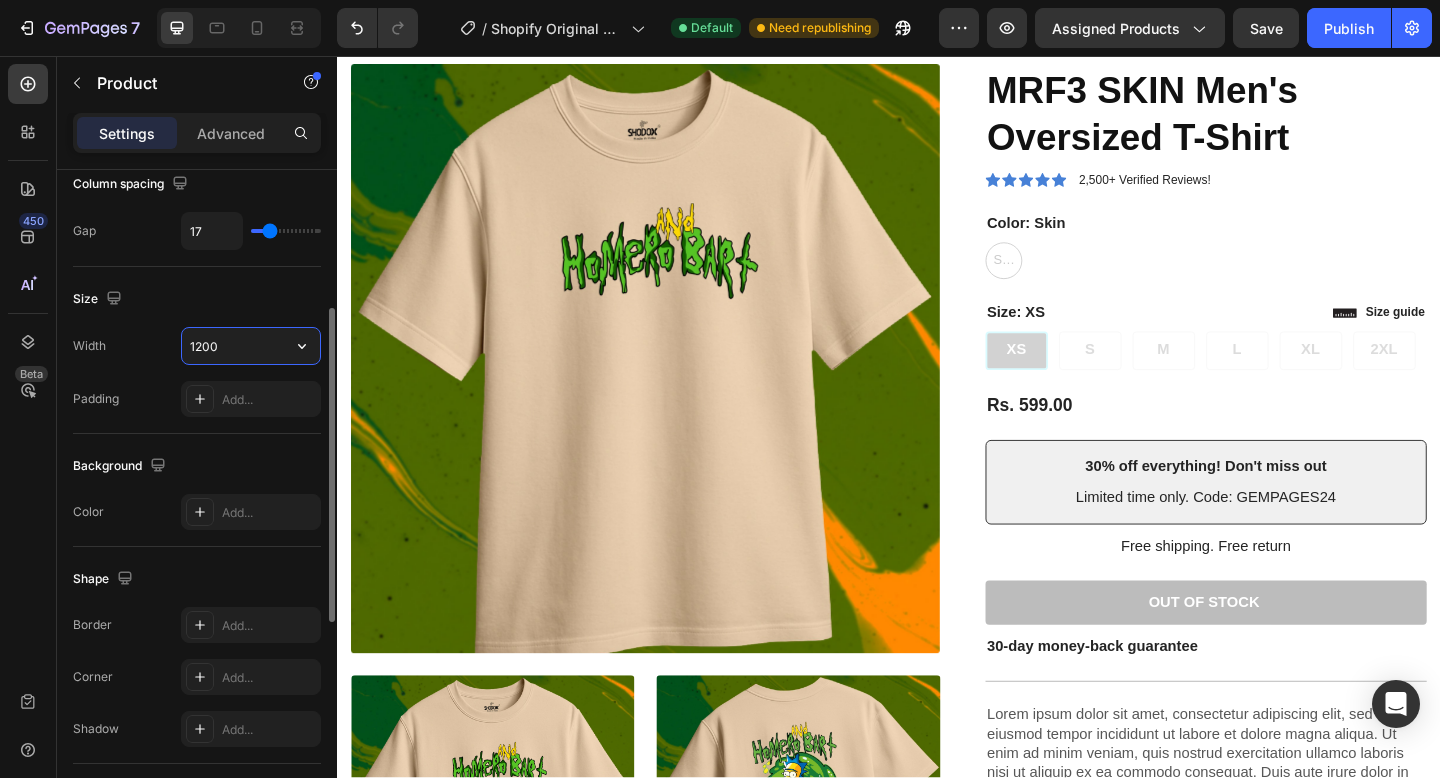 click on "1200" at bounding box center [251, 346] 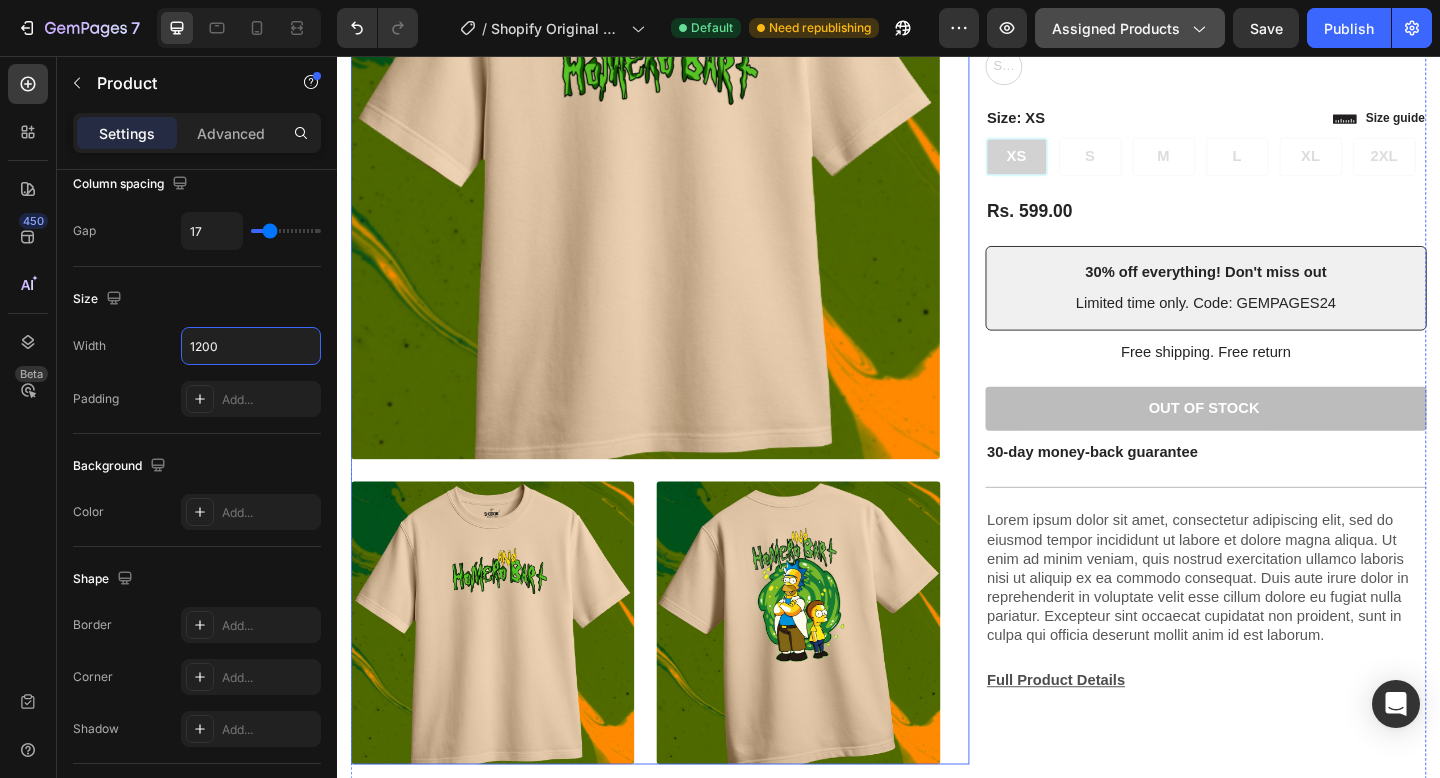 scroll, scrollTop: 1279, scrollLeft: 0, axis: vertical 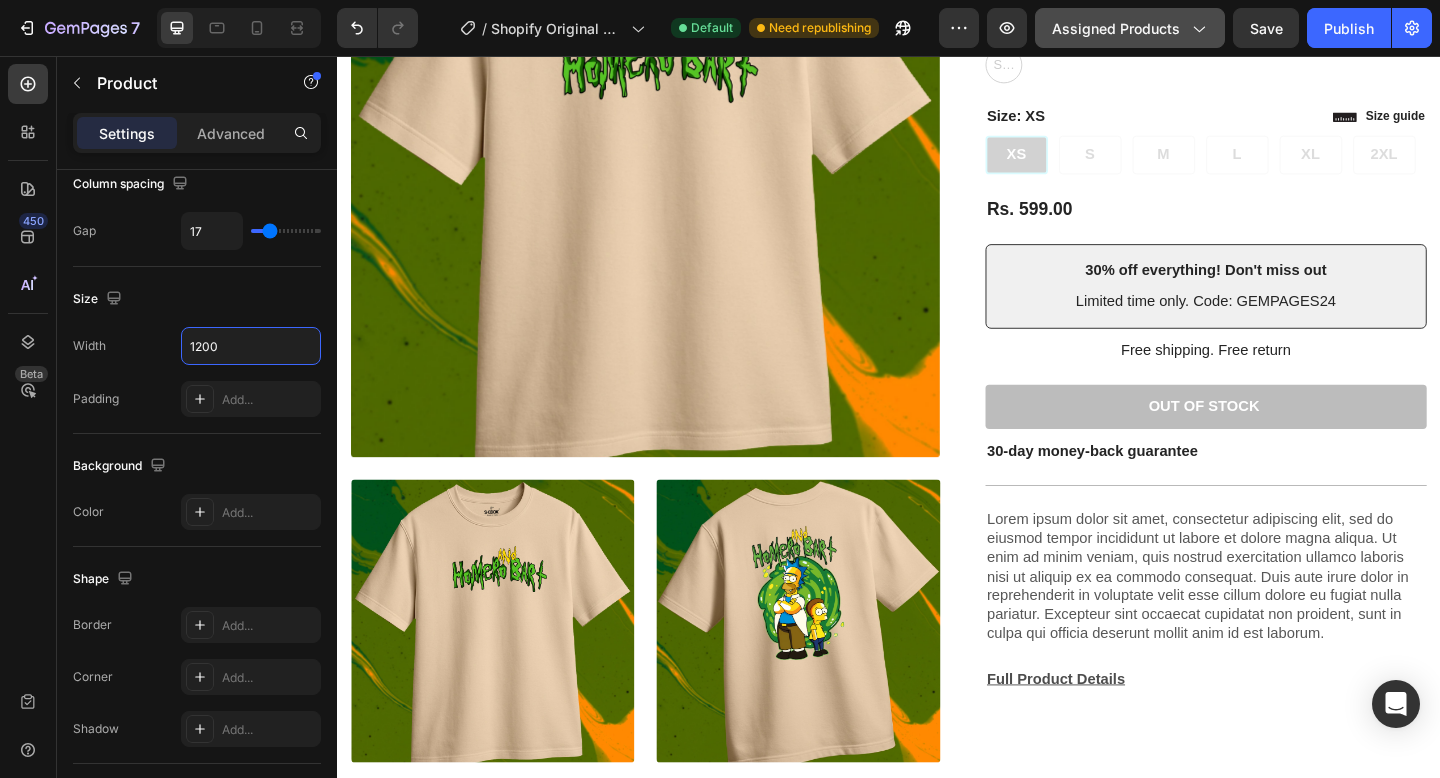 click on "Assigned Products" 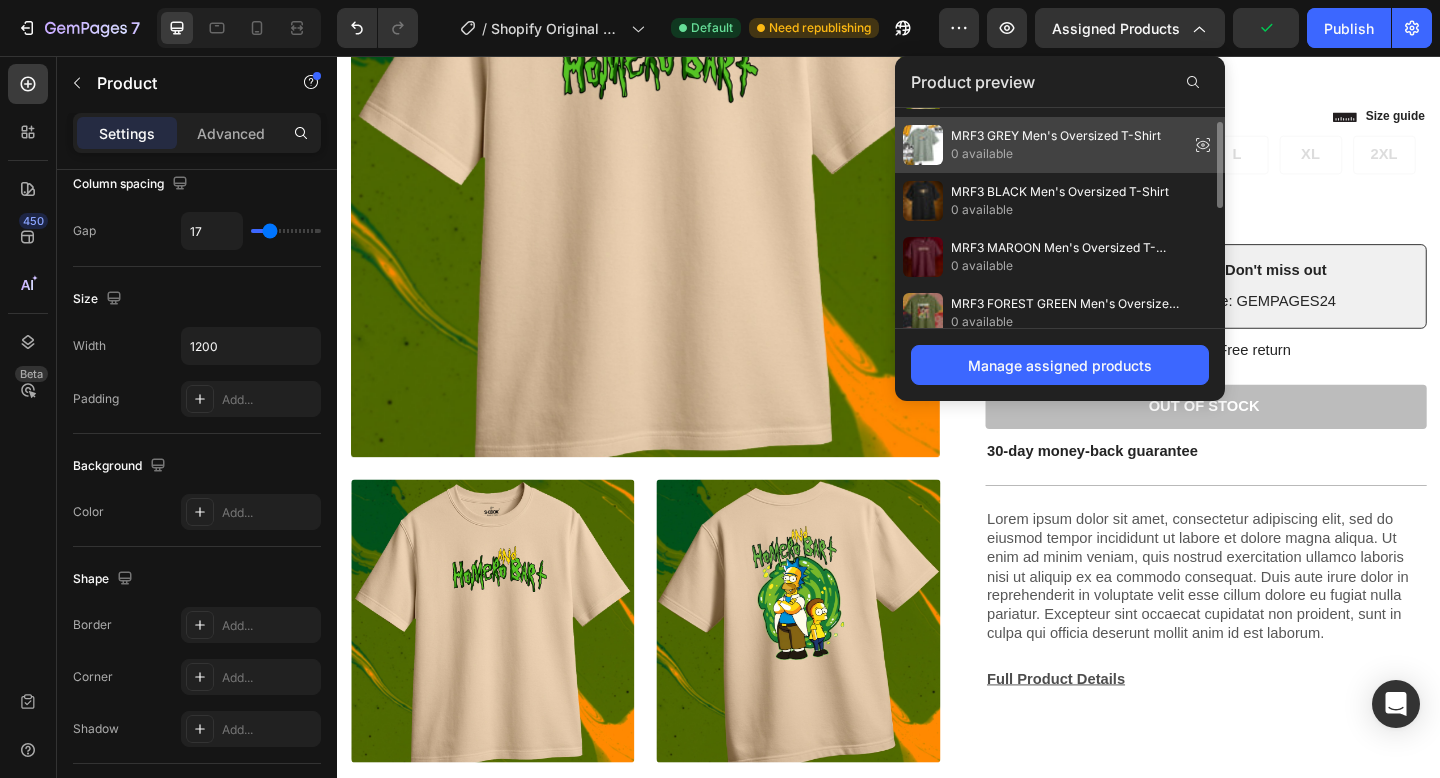 scroll, scrollTop: 52, scrollLeft: 0, axis: vertical 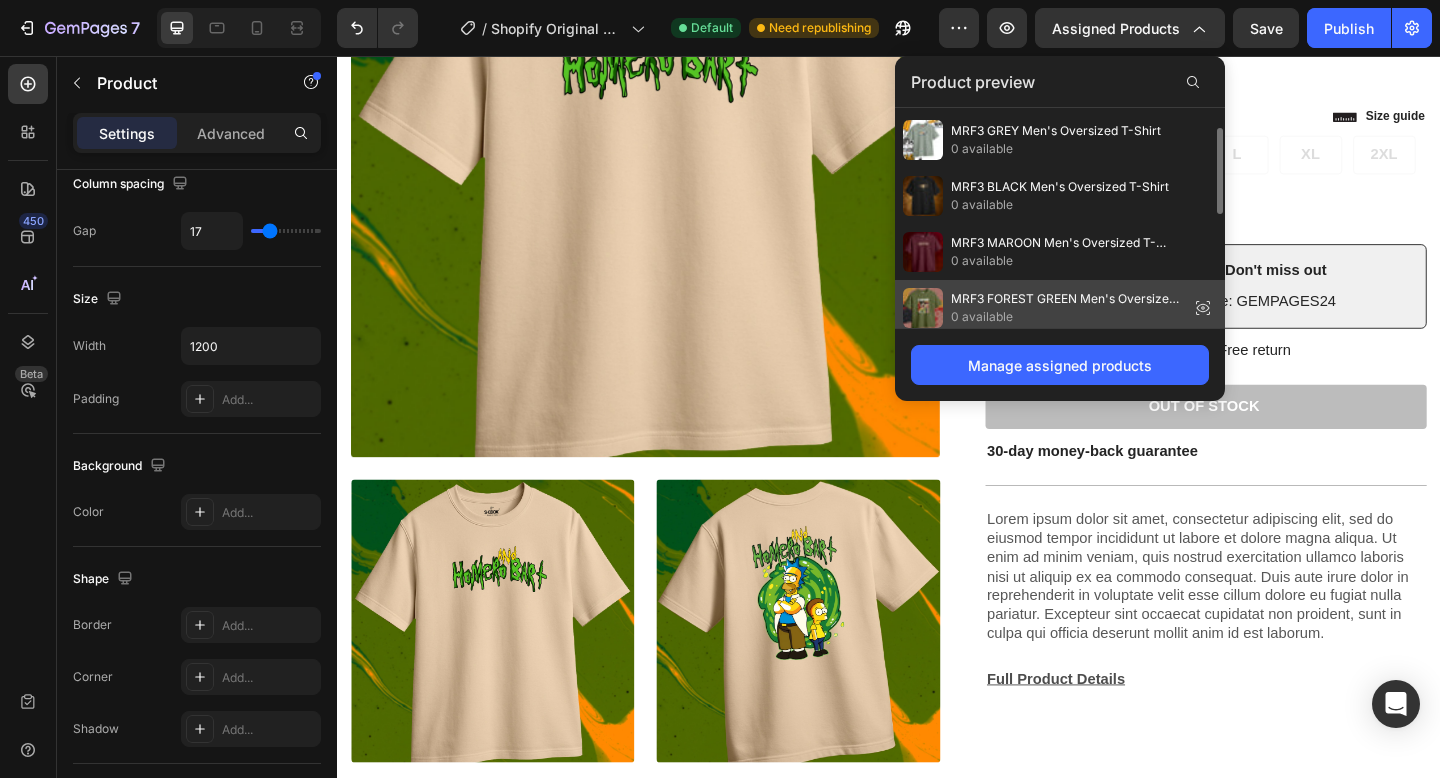 click on "MRF3 FOREST GREEN Men's Oversized T-Shirt 0 available" 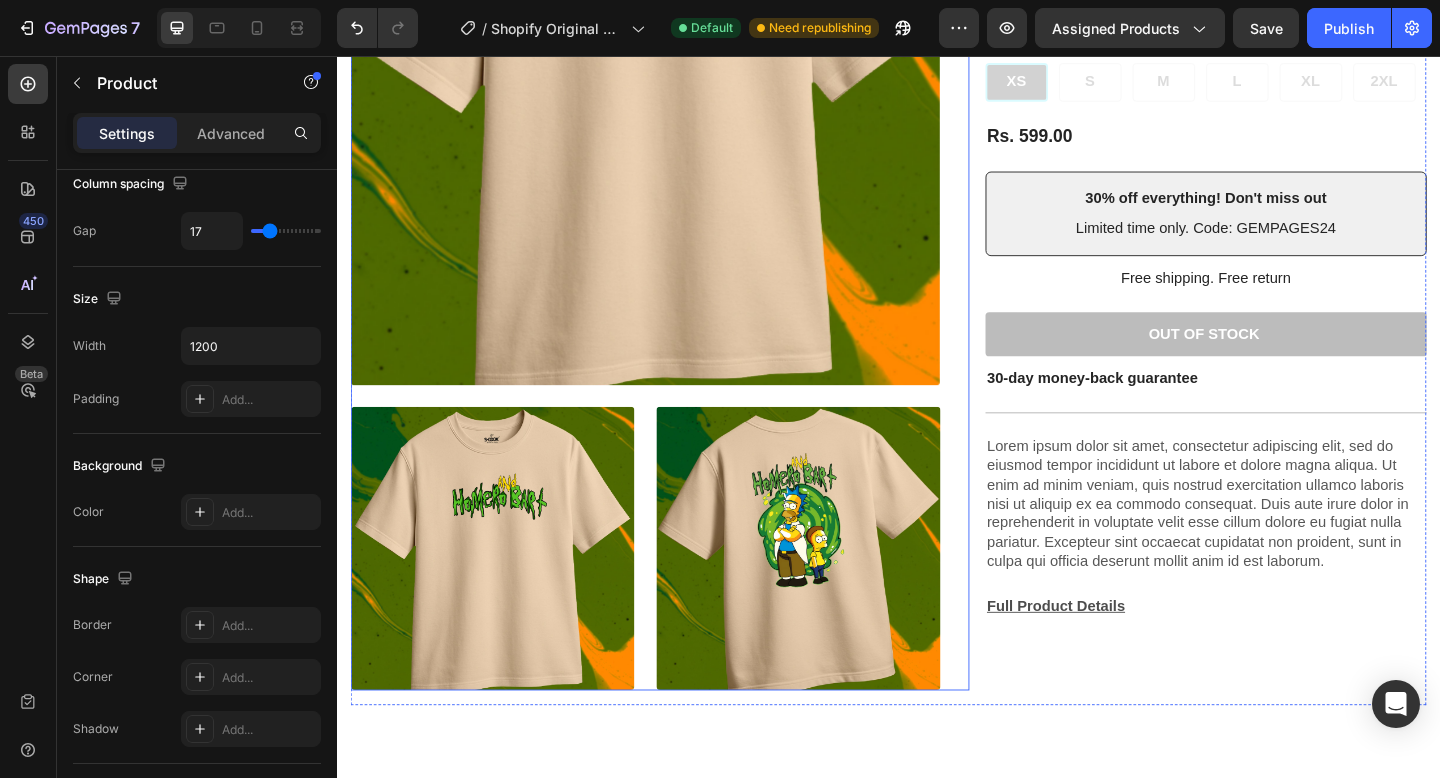 scroll, scrollTop: 1360, scrollLeft: 0, axis: vertical 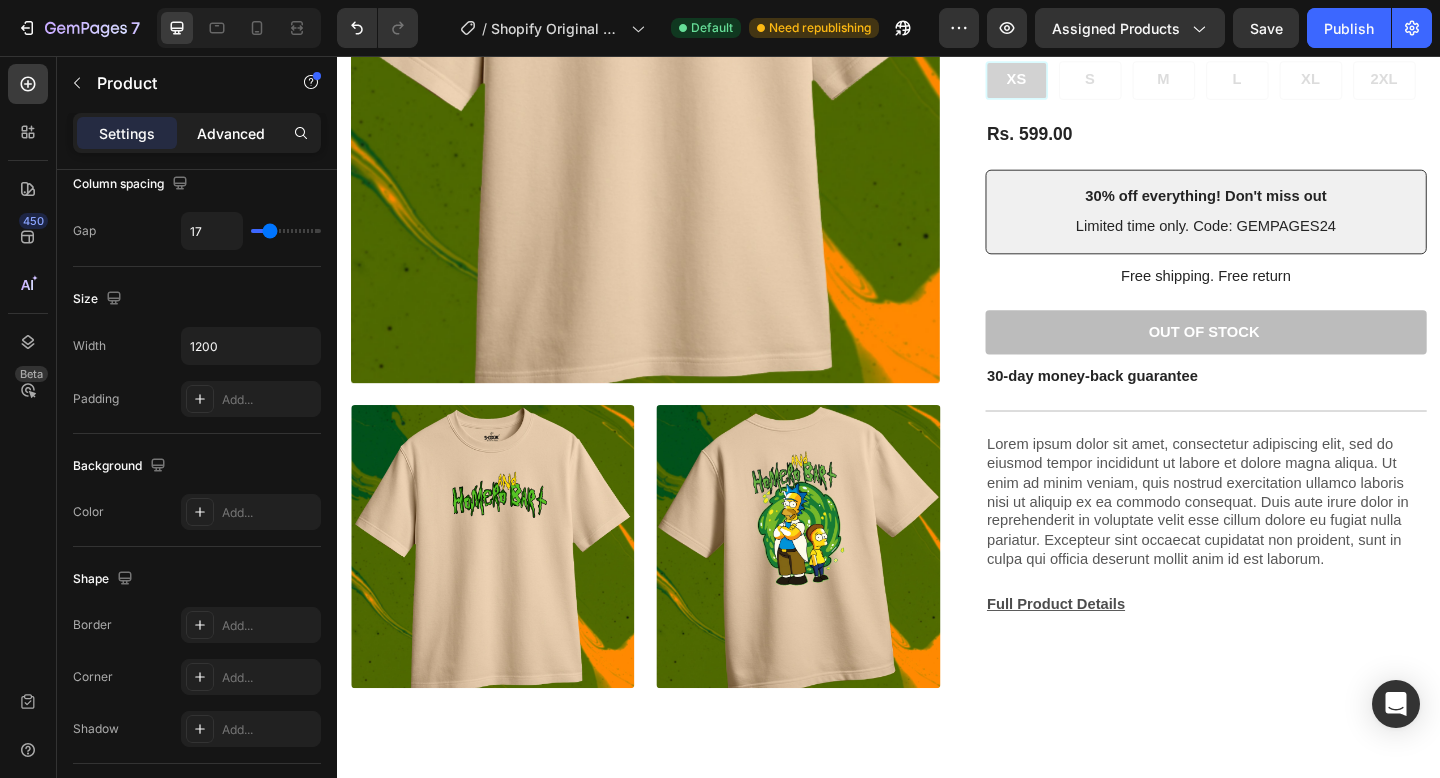 click on "Advanced" at bounding box center [231, 133] 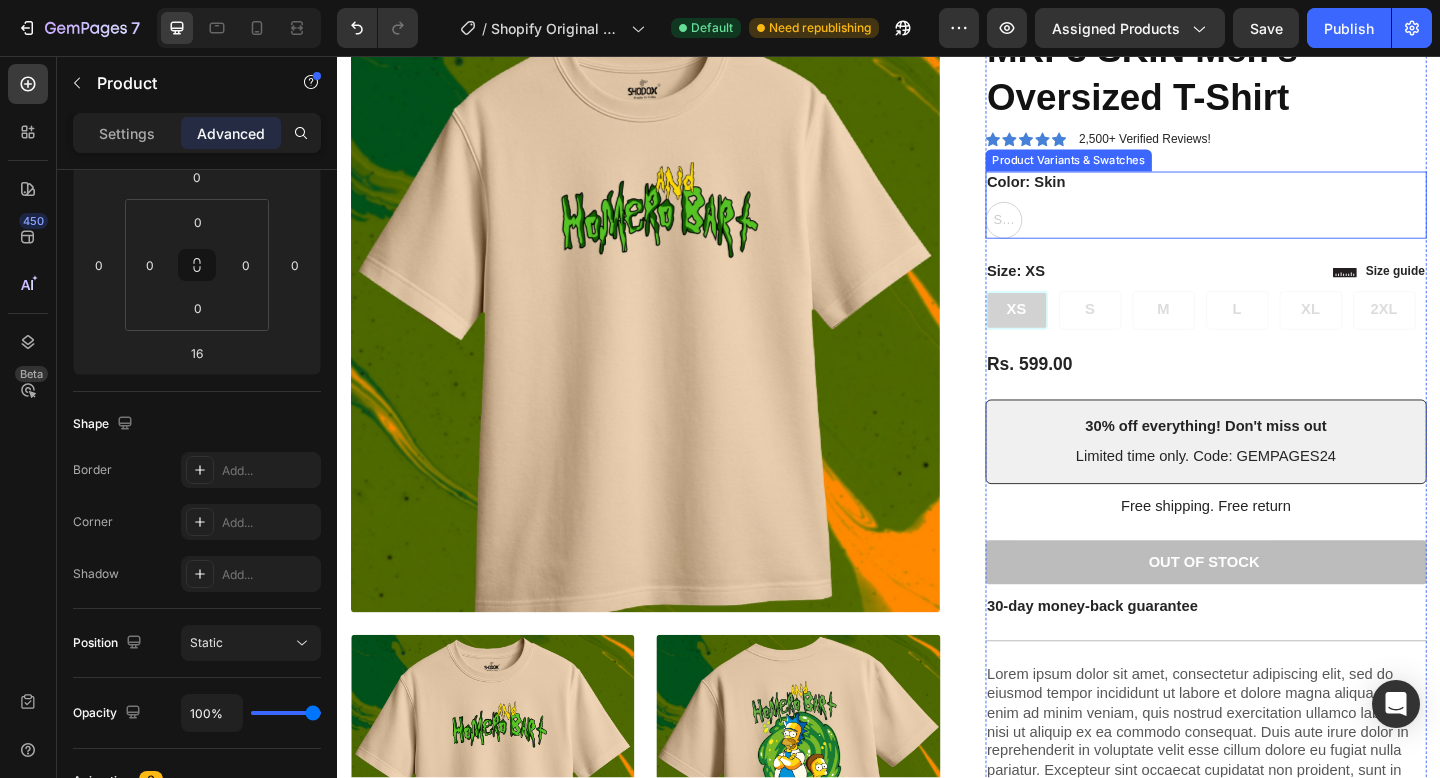 scroll, scrollTop: 1030, scrollLeft: 0, axis: vertical 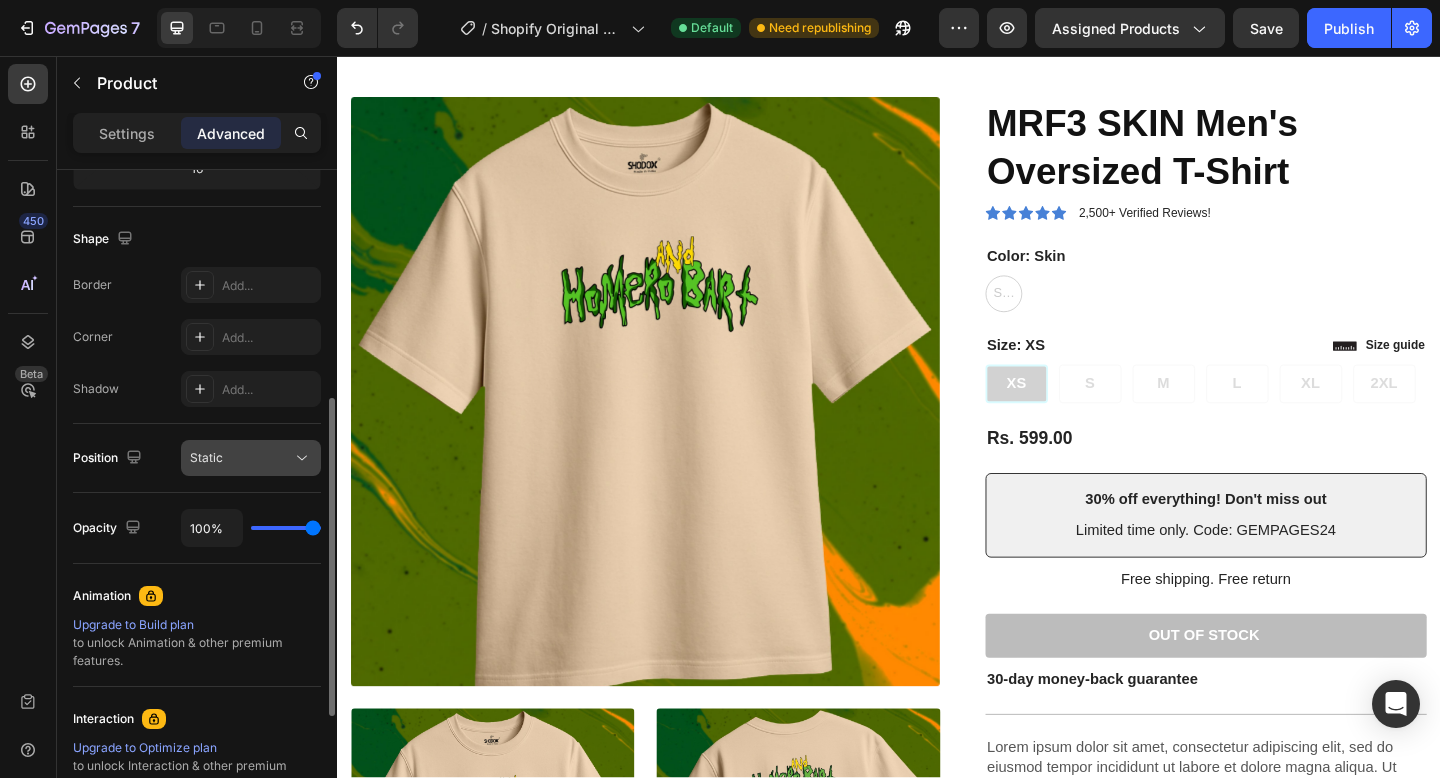 click on "Static" 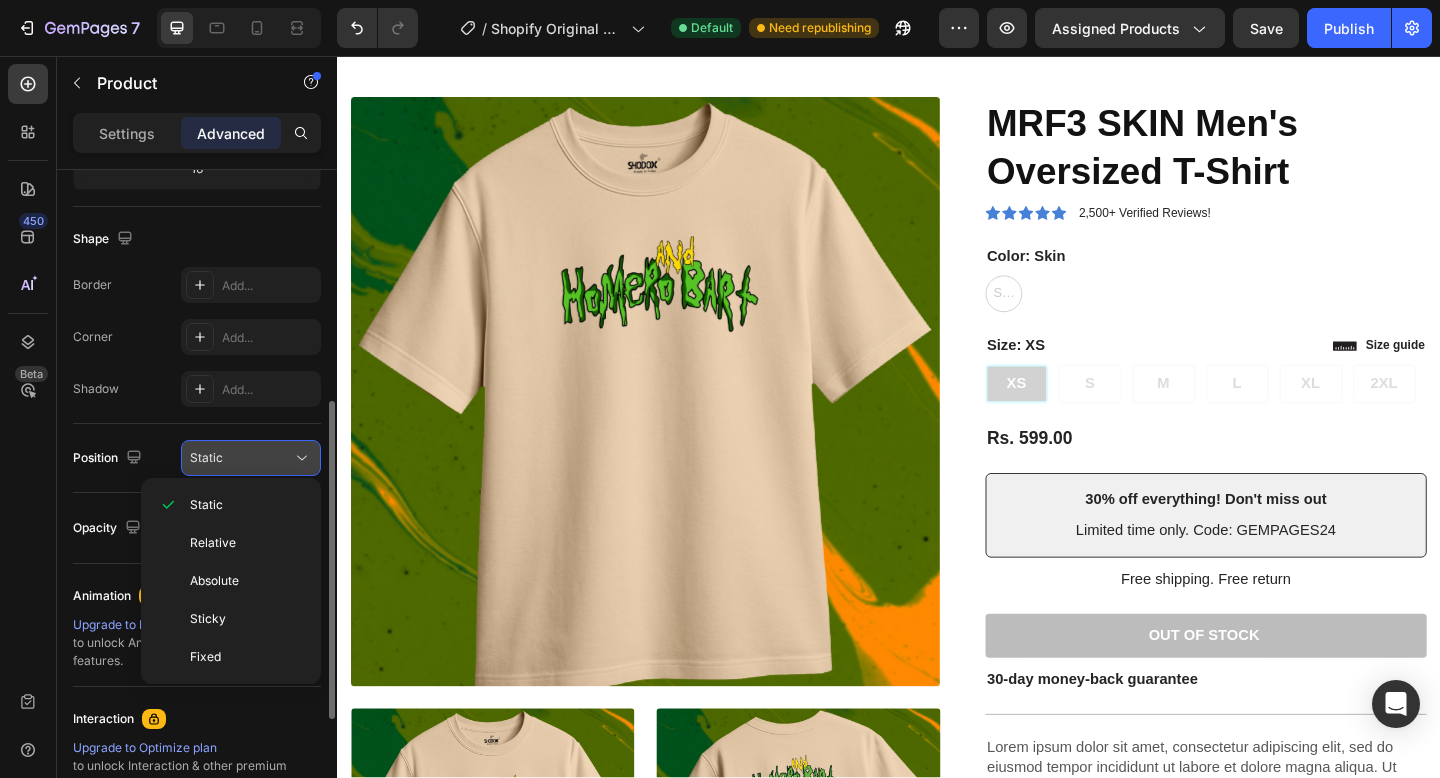 scroll, scrollTop: 479, scrollLeft: 0, axis: vertical 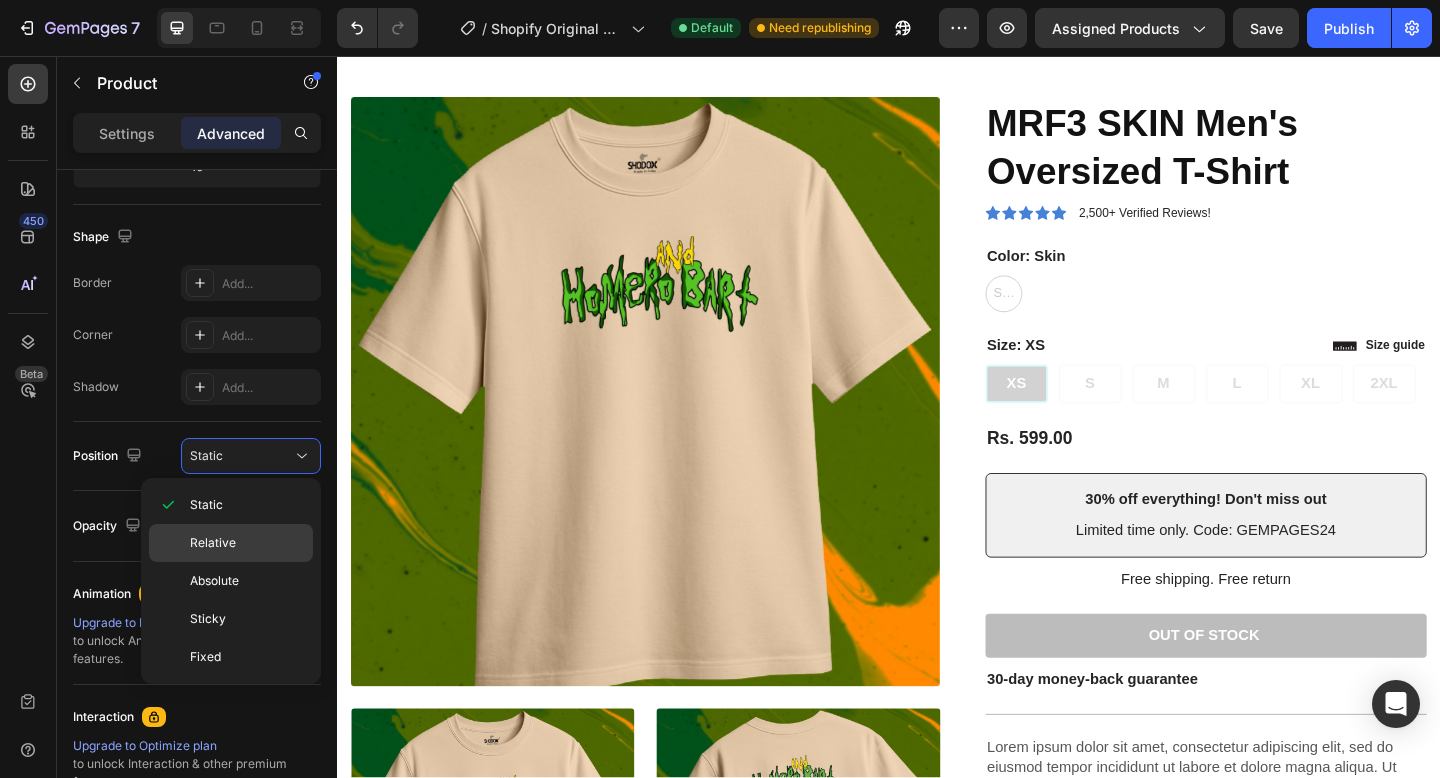 click on "Relative" at bounding box center (213, 543) 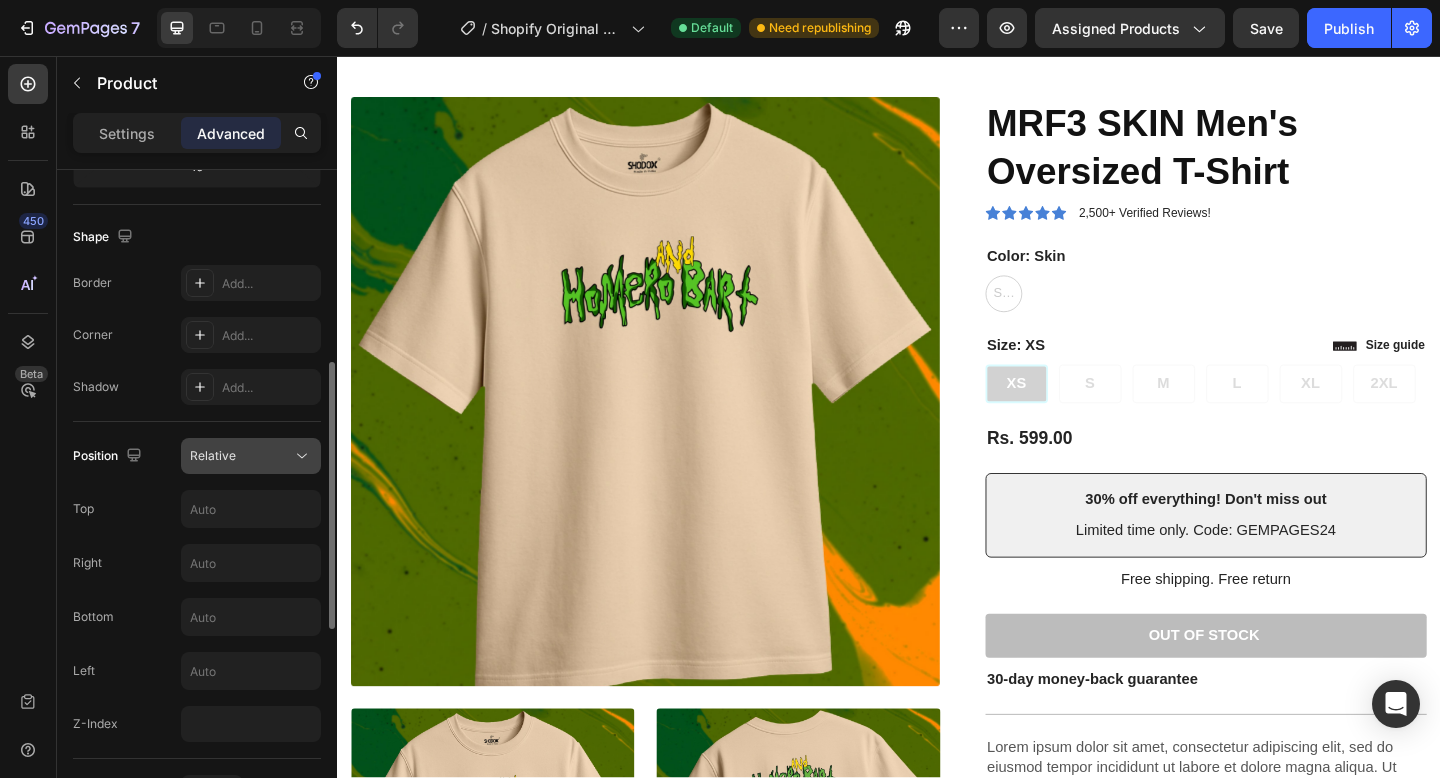 click on "Relative" at bounding box center (241, 456) 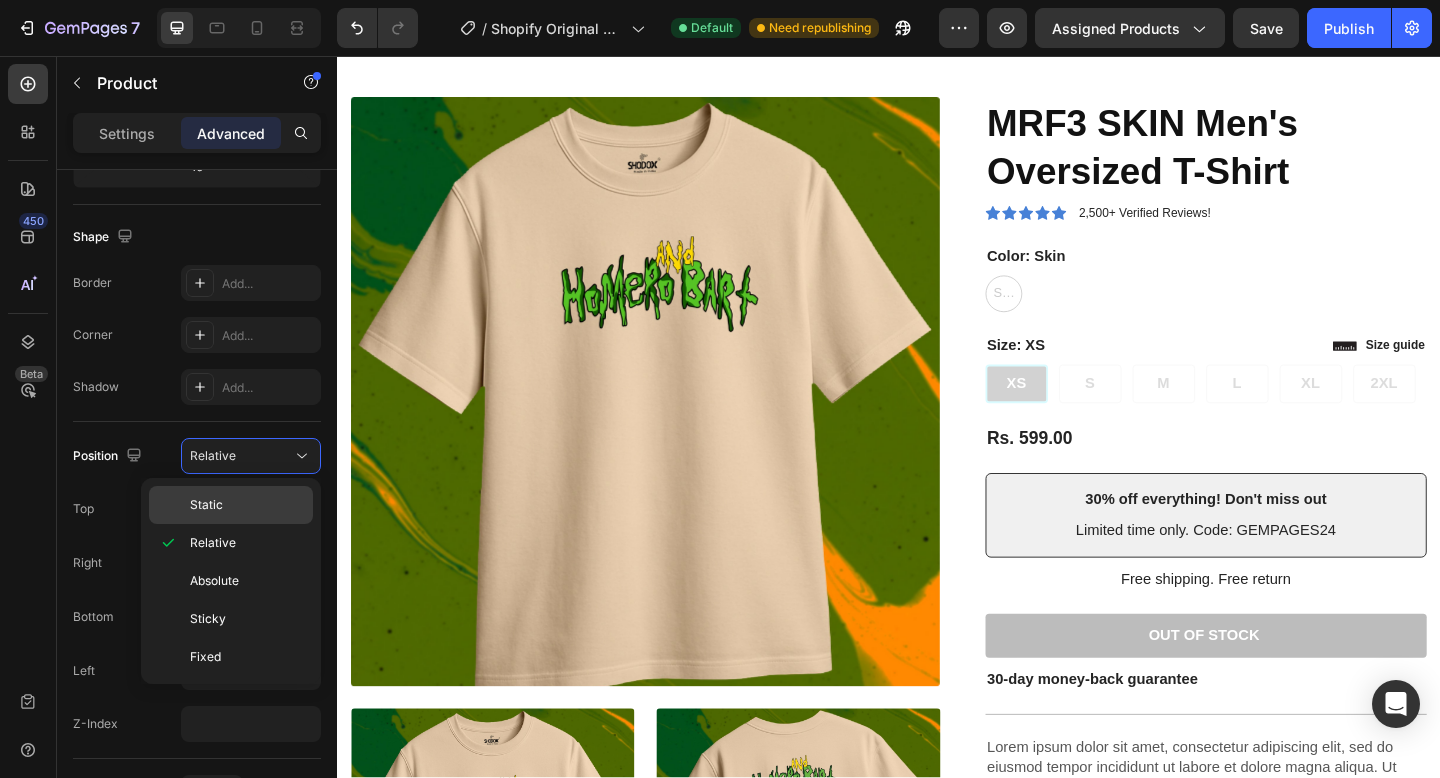 click on "Static" at bounding box center (206, 505) 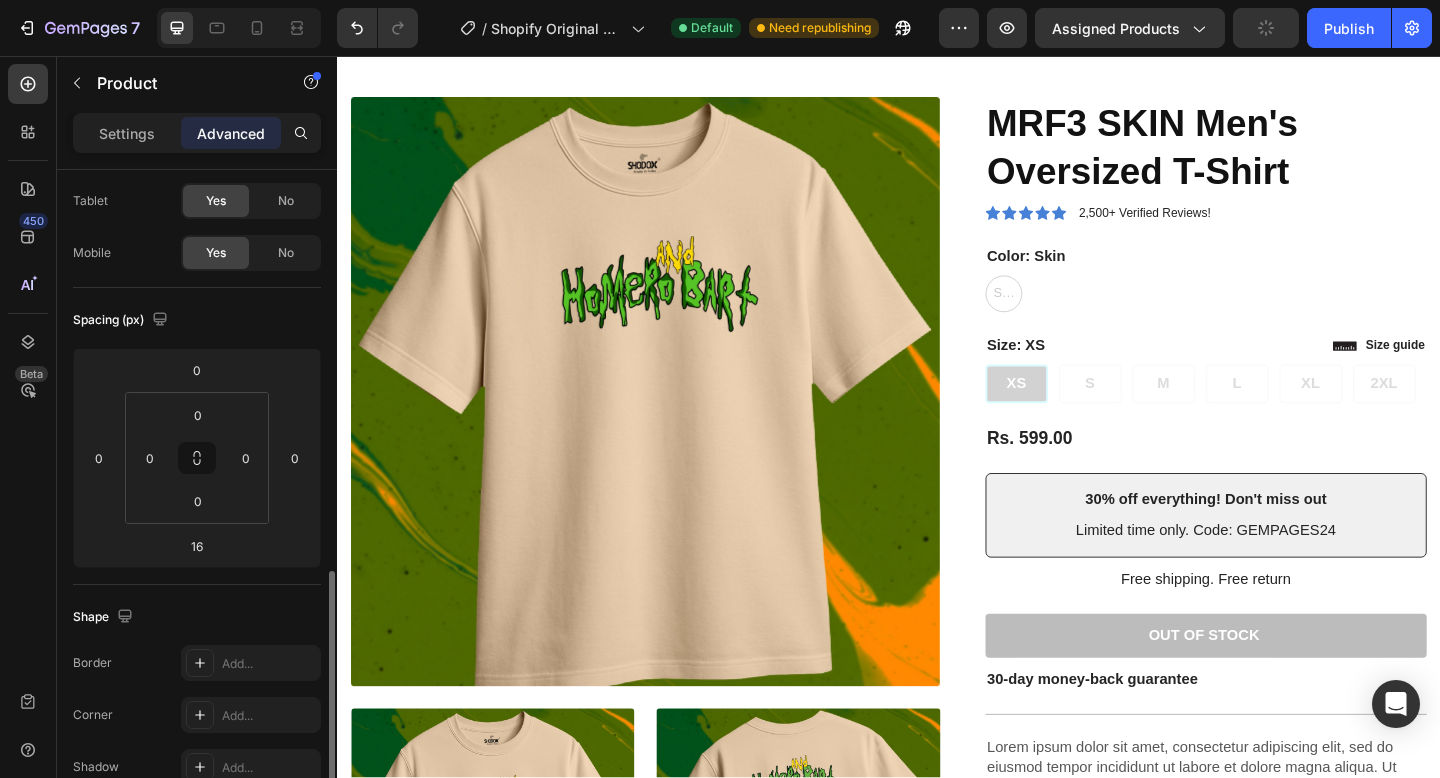 scroll, scrollTop: 0, scrollLeft: 0, axis: both 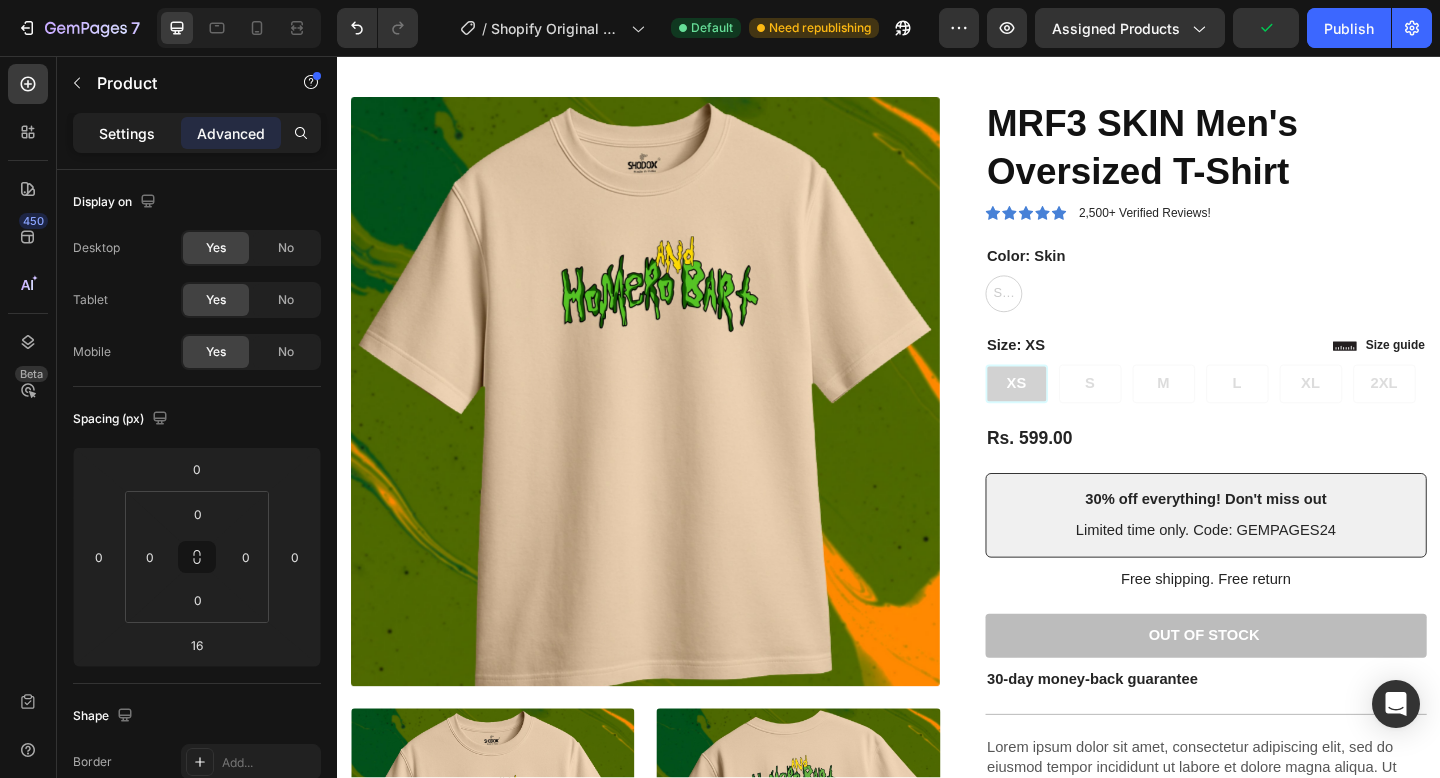 click on "Settings" 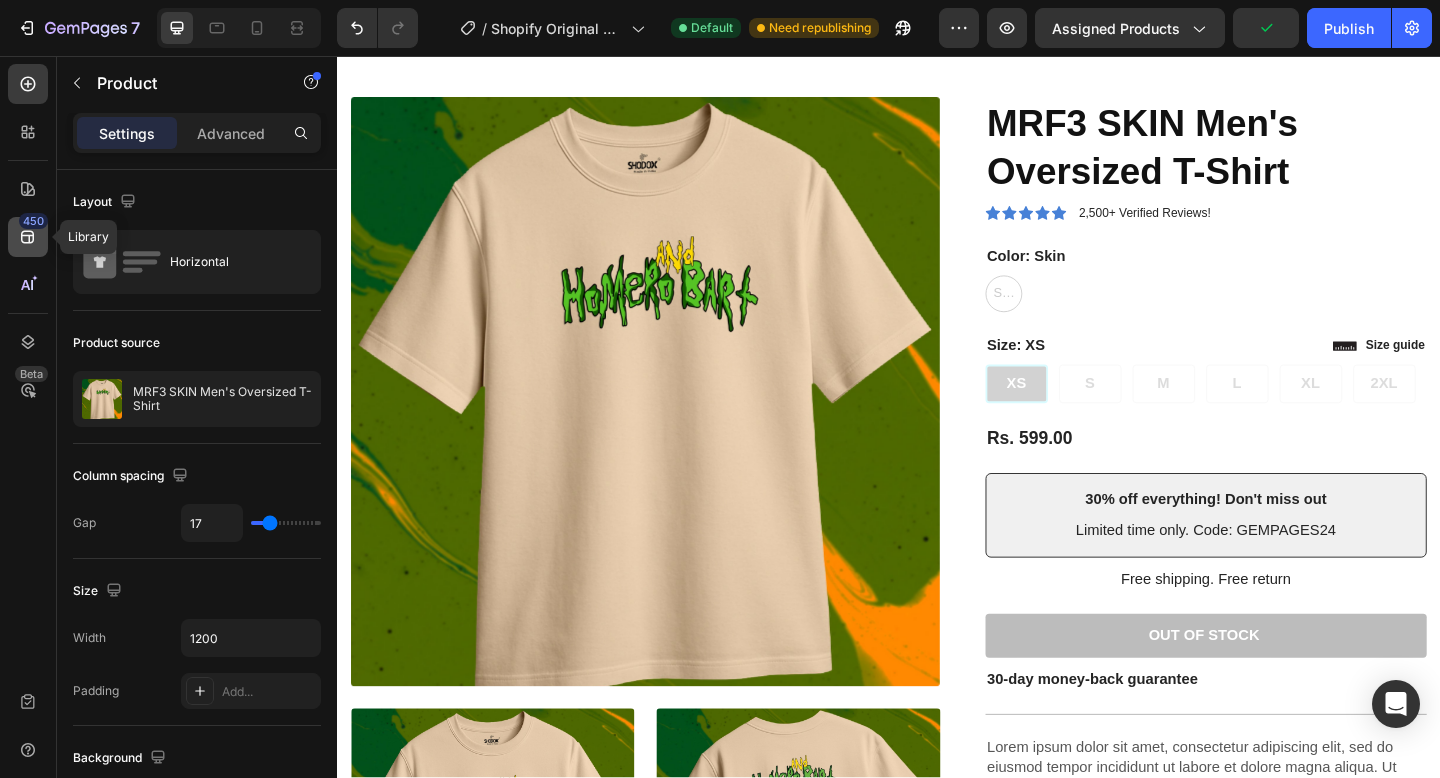 click 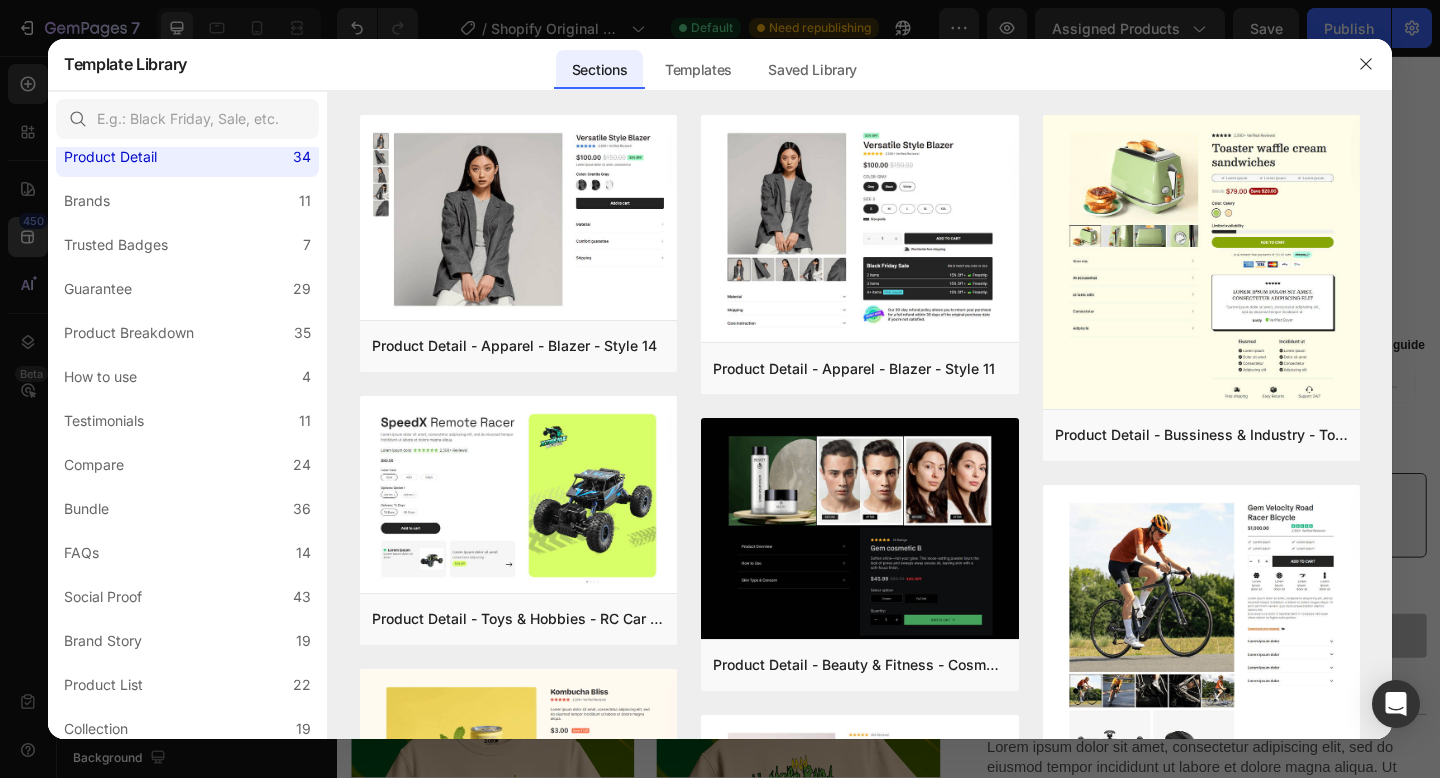 scroll, scrollTop: 114, scrollLeft: 0, axis: vertical 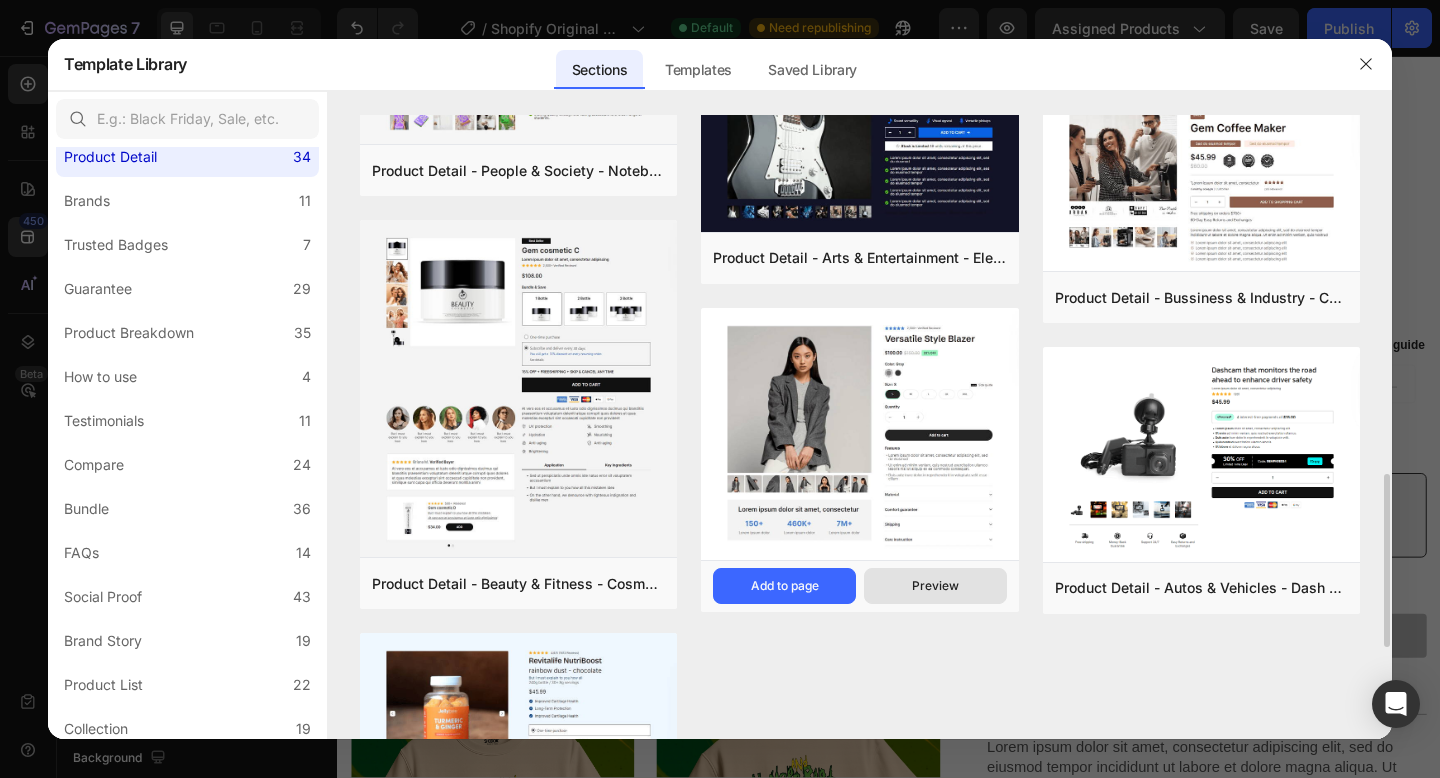 click on "Preview" at bounding box center [935, 586] 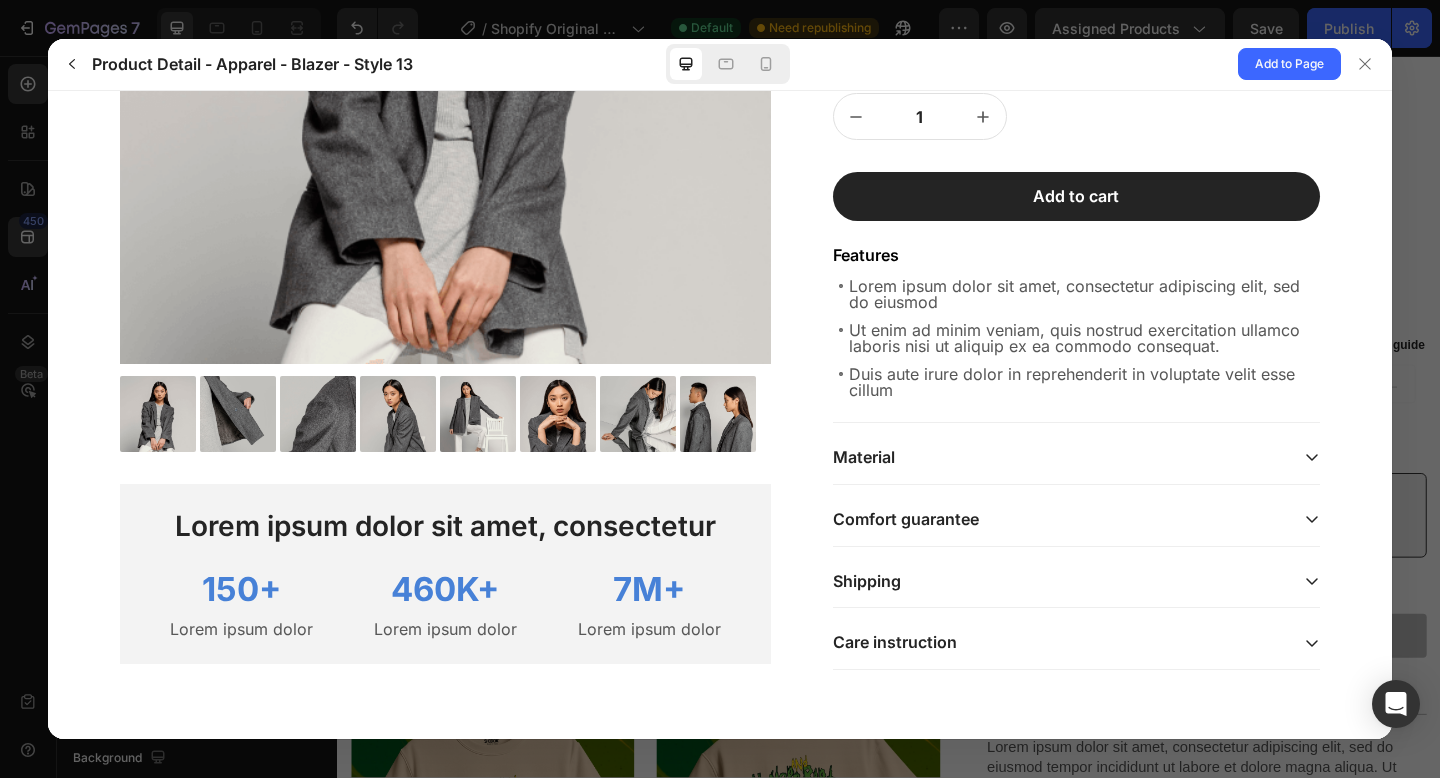 scroll, scrollTop: 493, scrollLeft: 0, axis: vertical 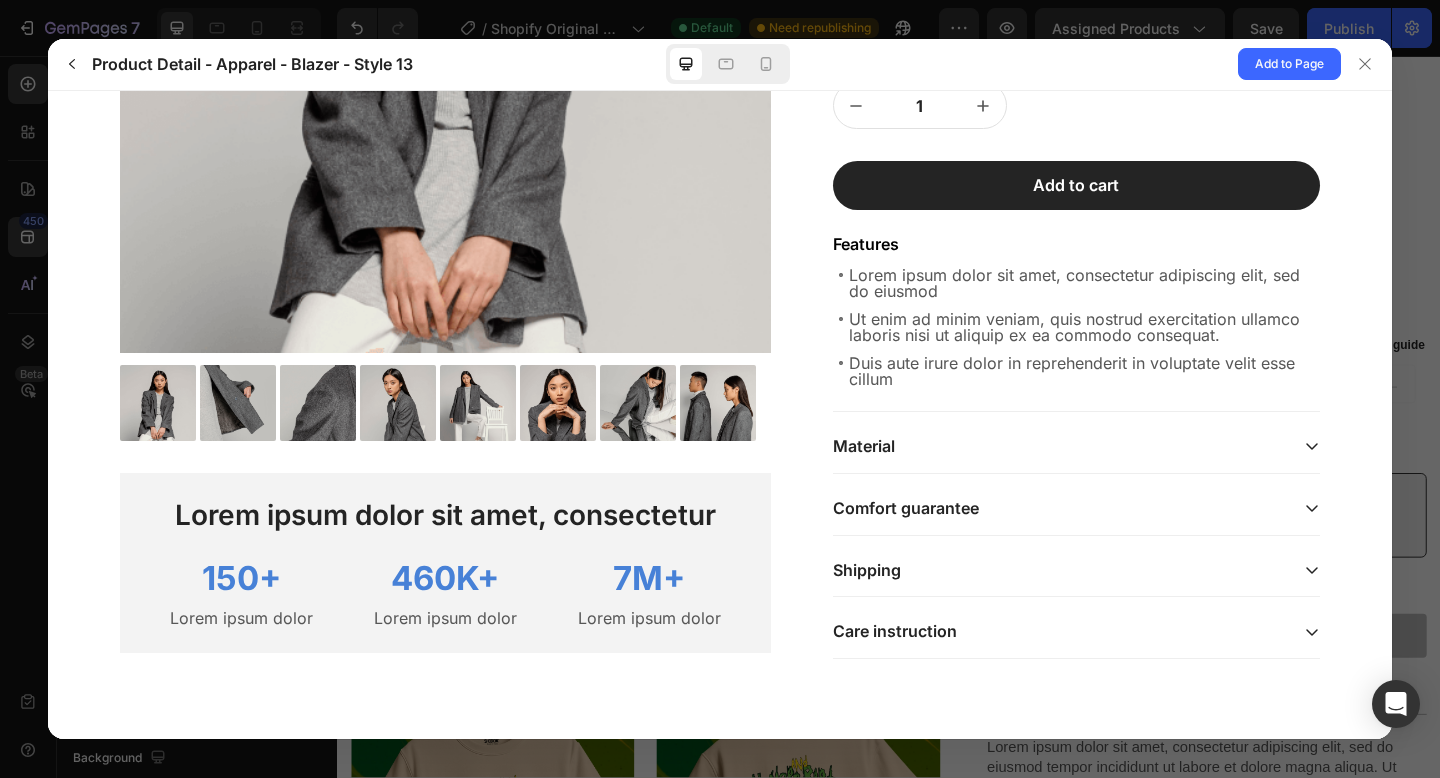click on "Comfort guarantee" at bounding box center (1077, 508) 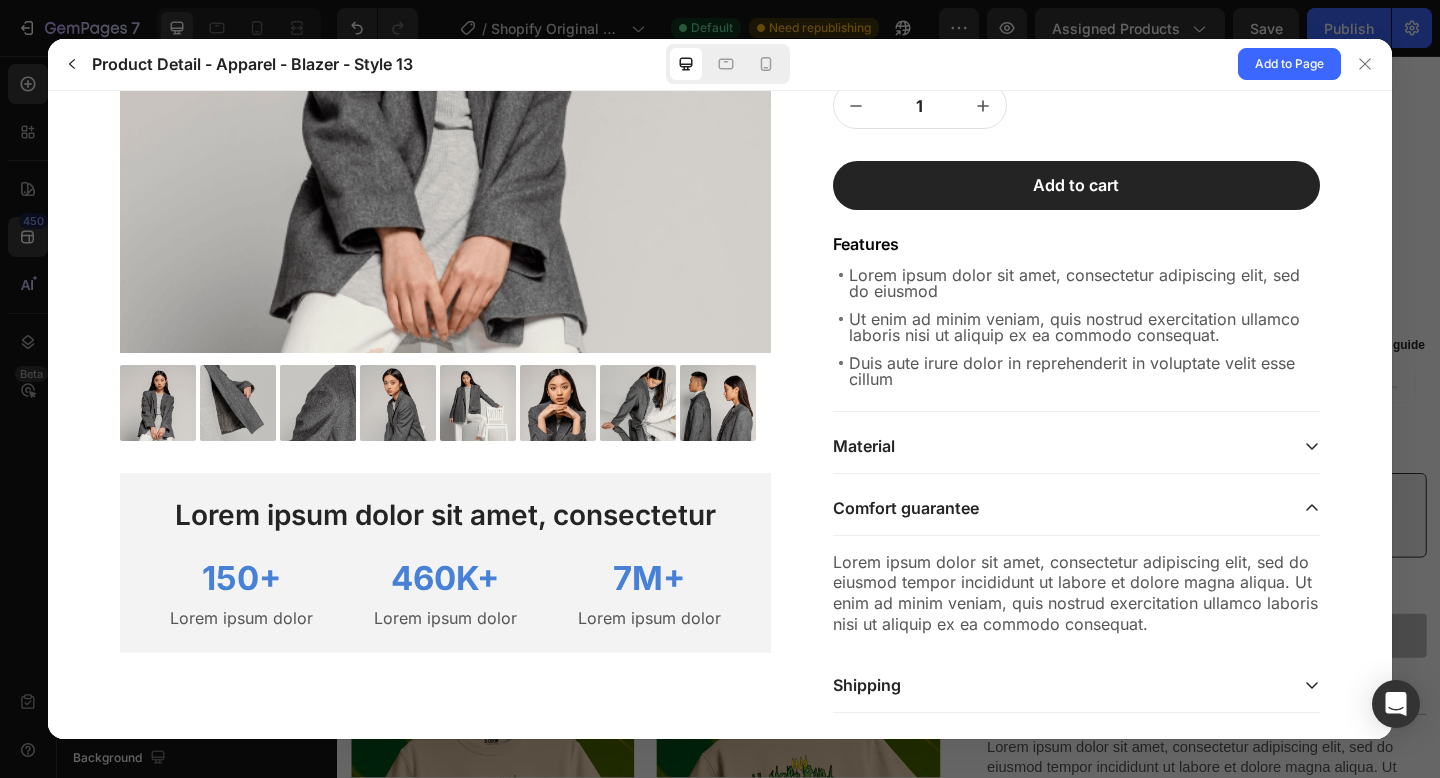 click on "Comfort guarantee" at bounding box center (1061, 507) 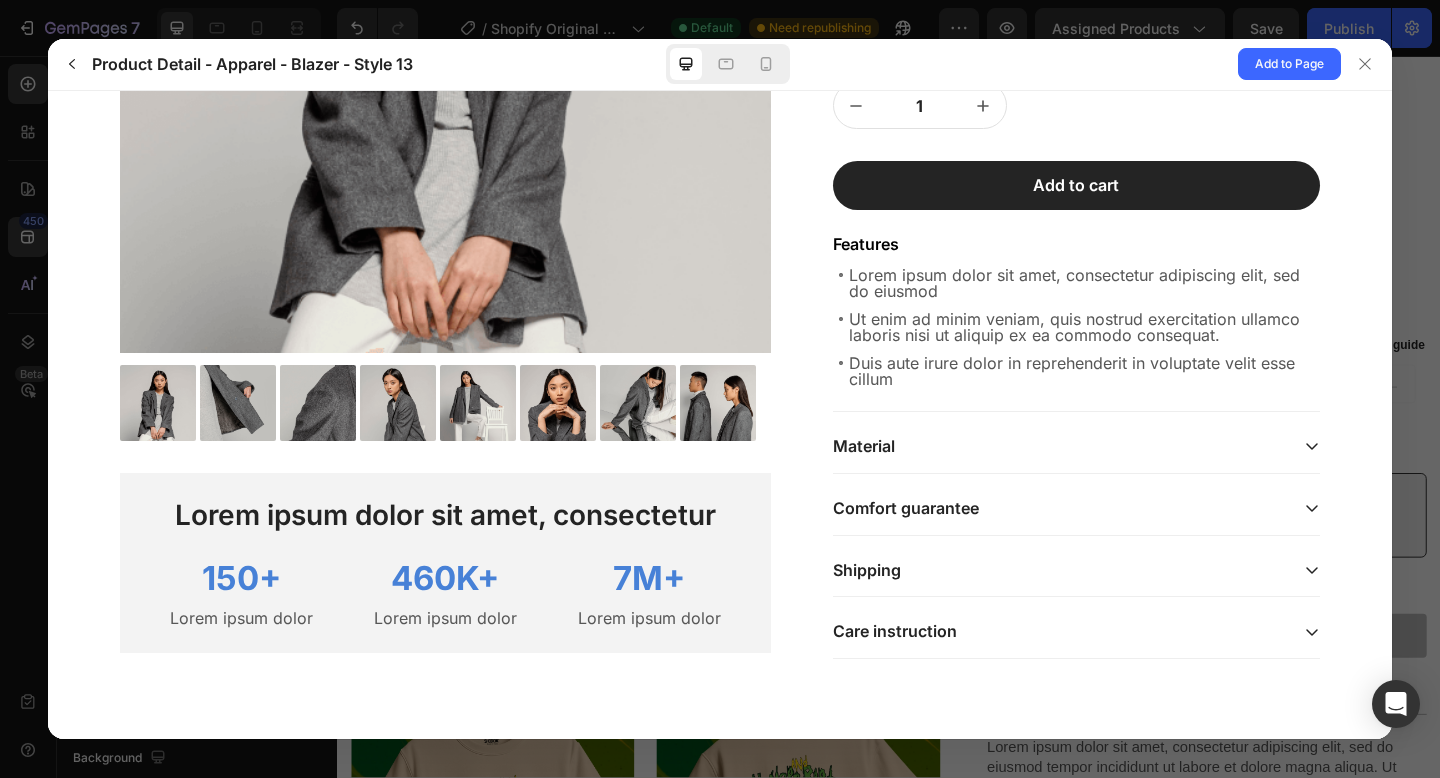 click on "Material" at bounding box center (1061, 445) 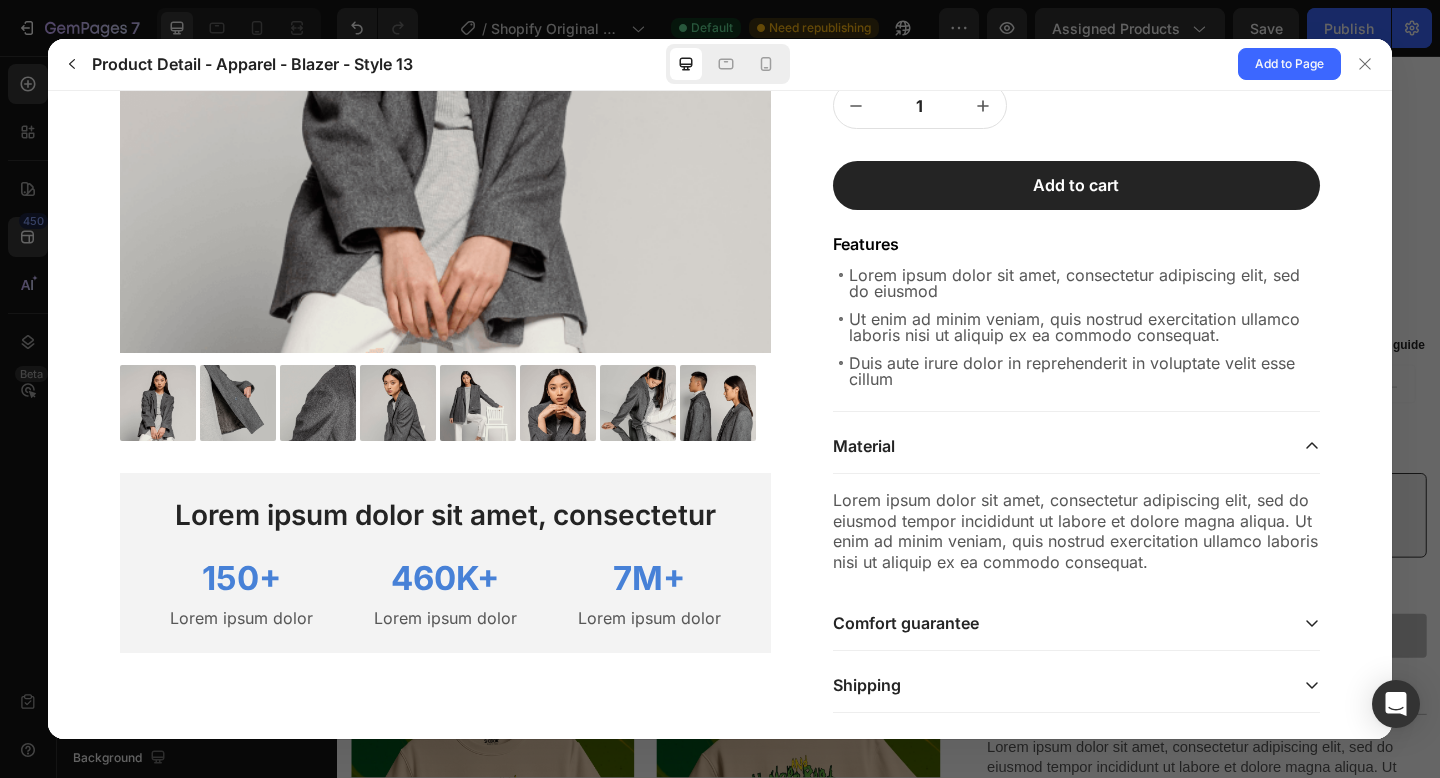 click on "Material" at bounding box center (1061, 445) 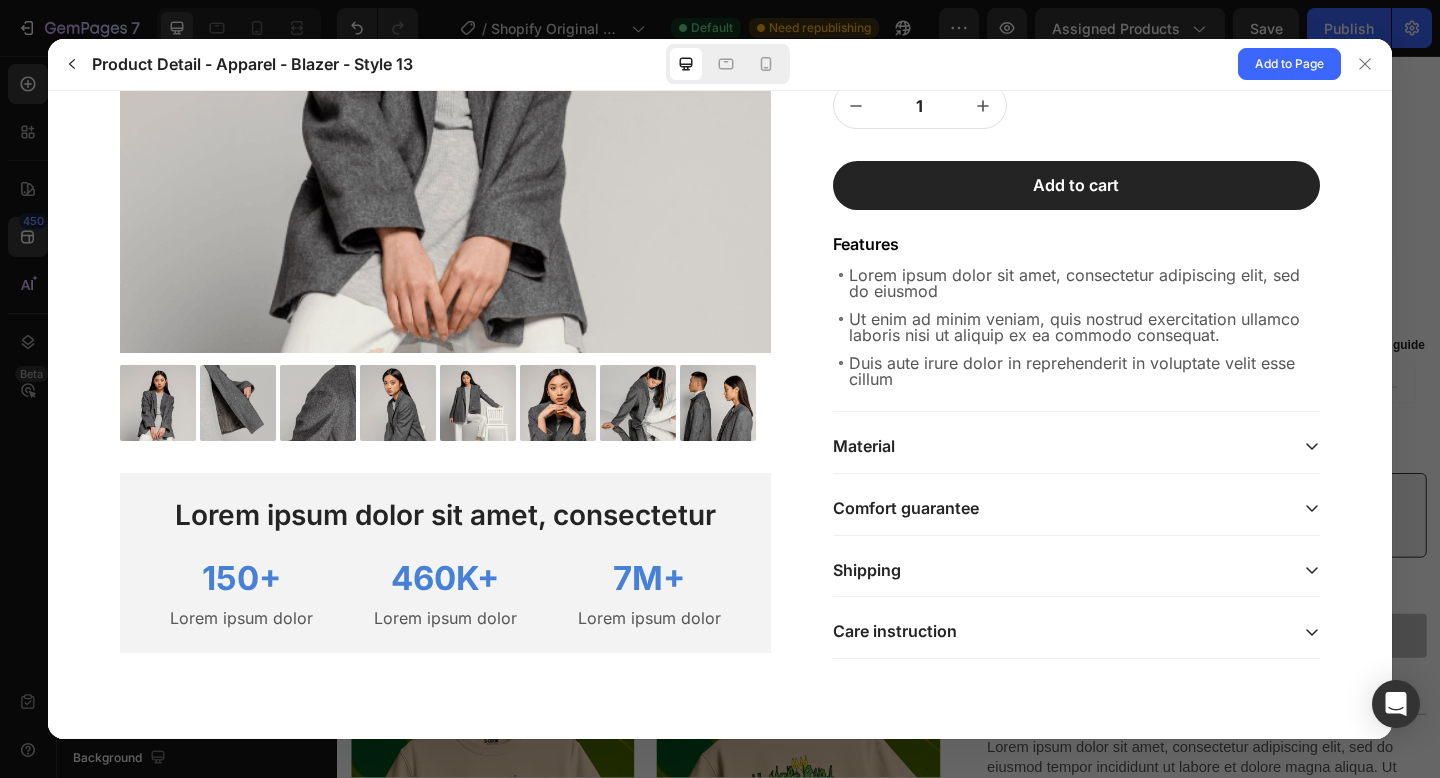 click on "Care instruction" at bounding box center (895, 630) 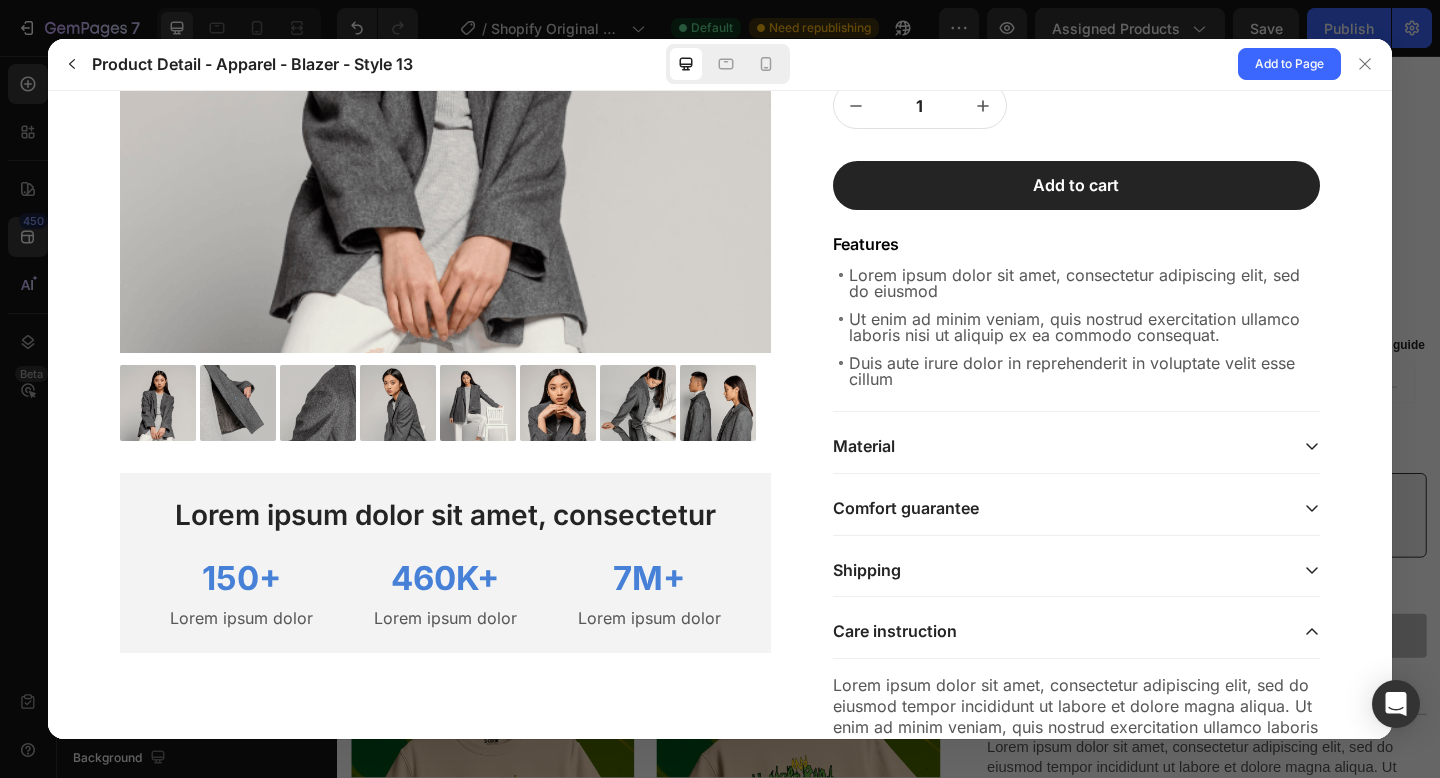 scroll, scrollTop: 608, scrollLeft: 0, axis: vertical 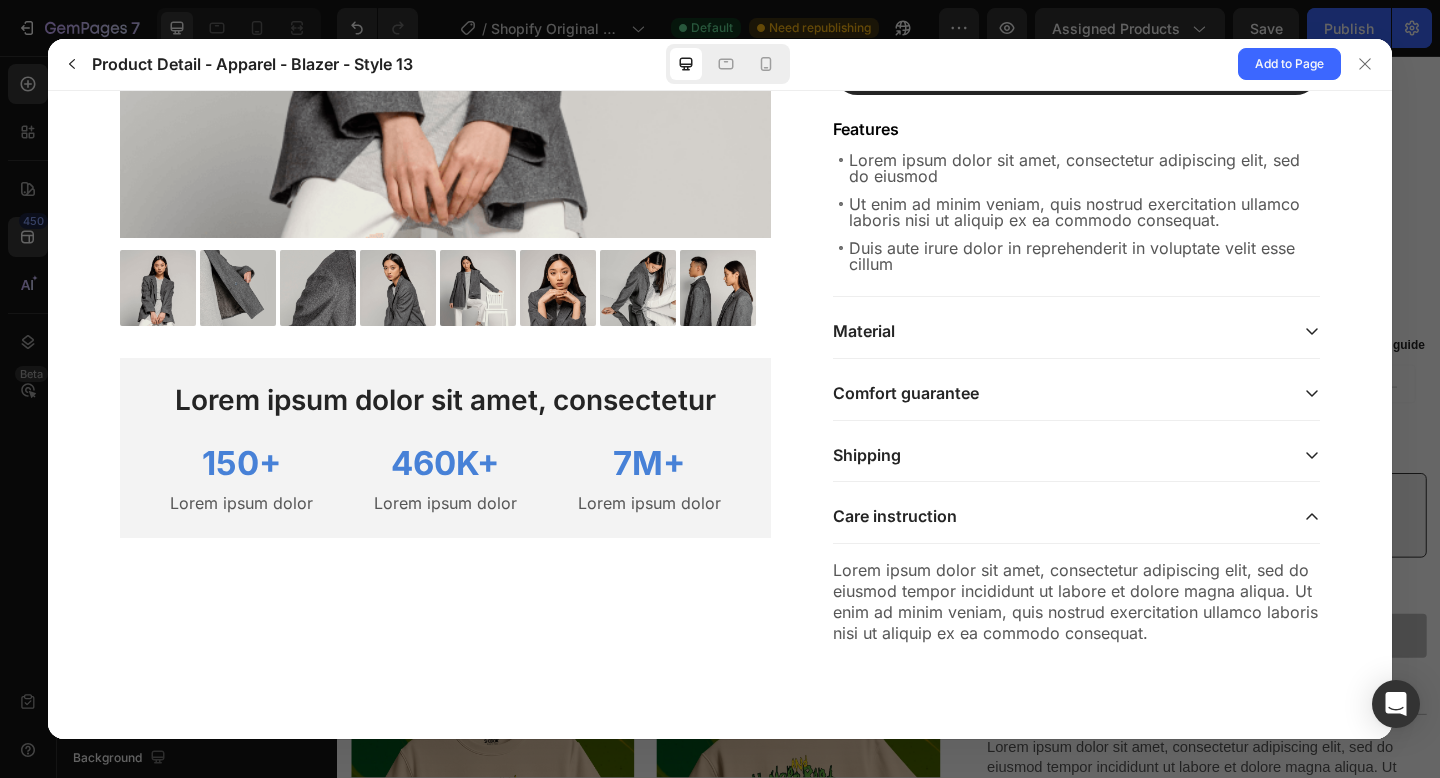 click on "Care instruction" at bounding box center [895, 515] 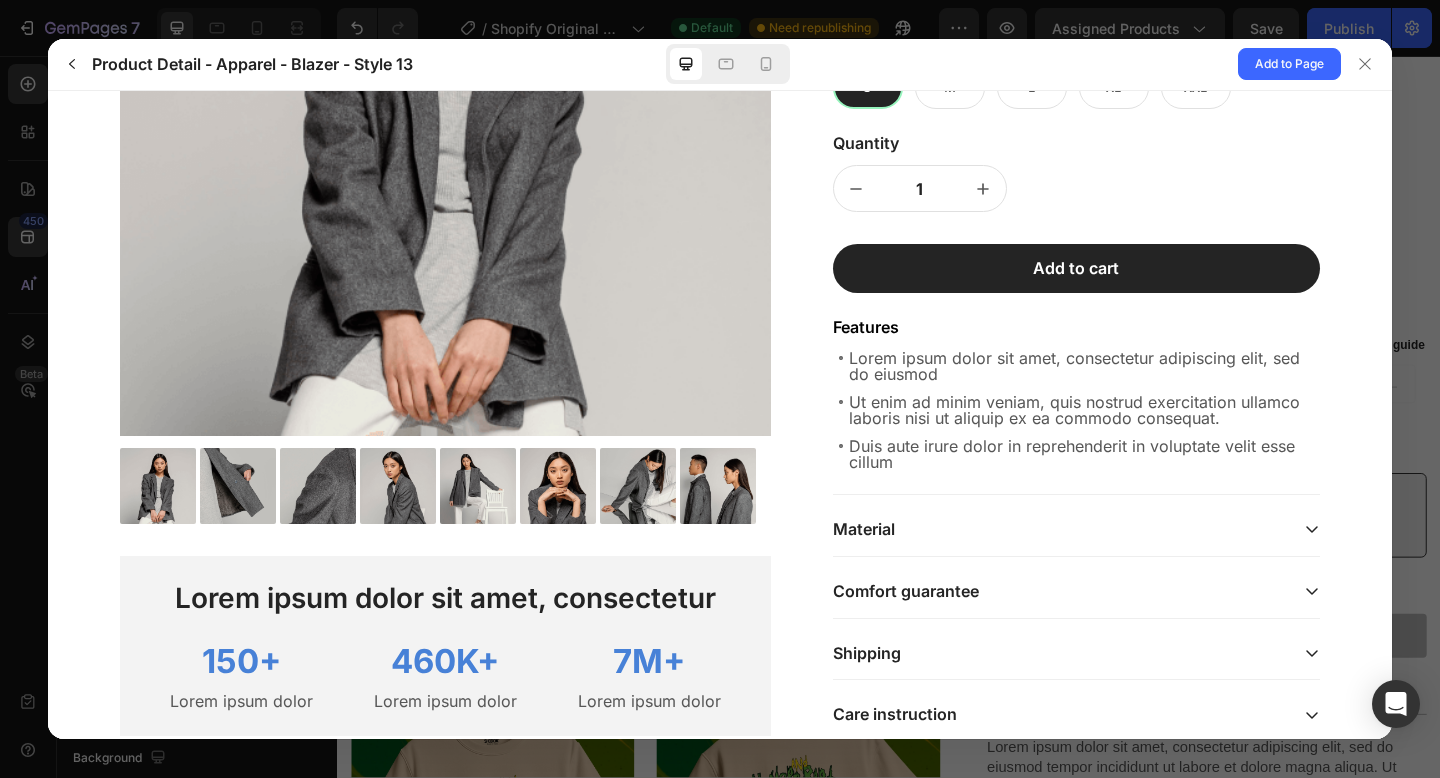 scroll, scrollTop: 417, scrollLeft: 0, axis: vertical 